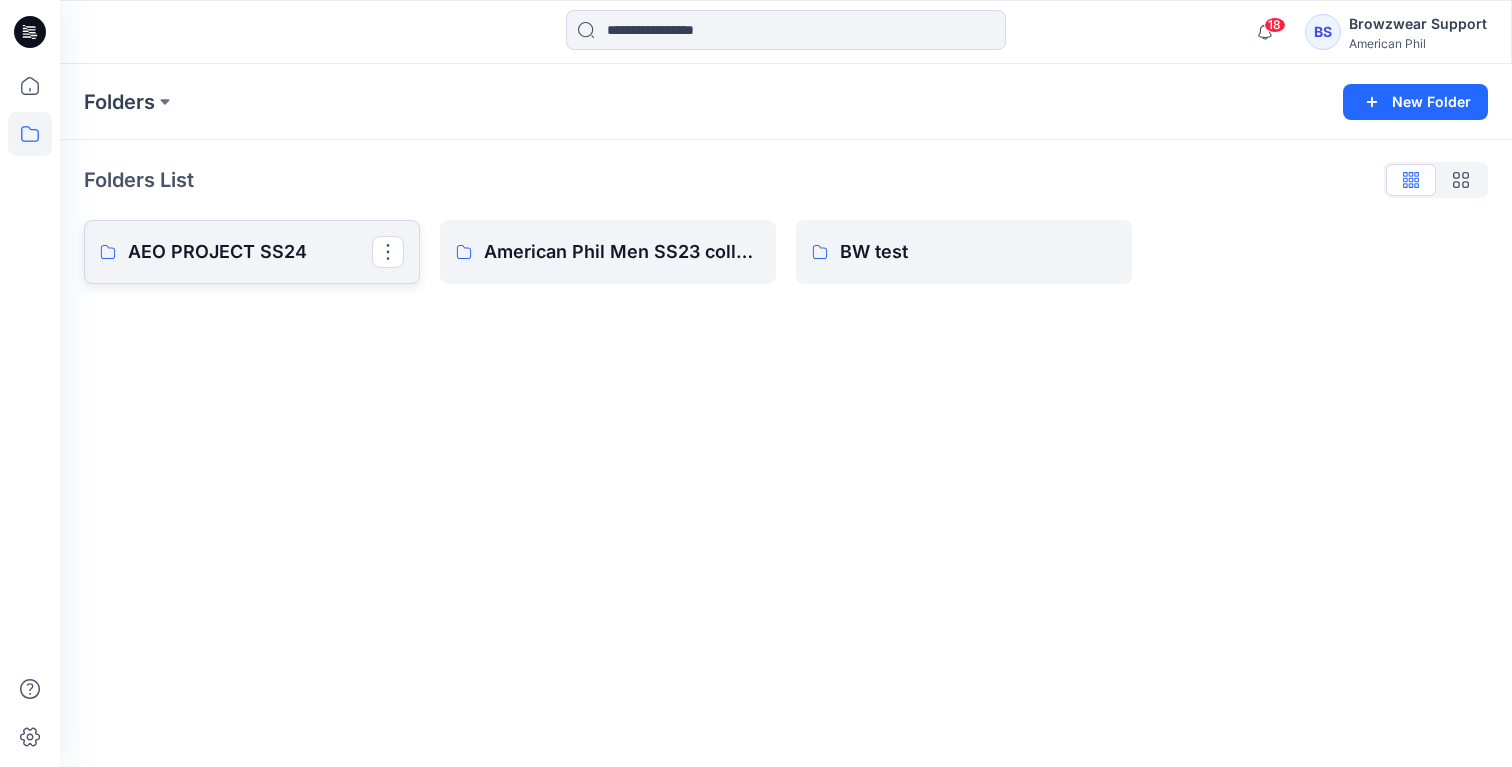 scroll, scrollTop: 0, scrollLeft: 0, axis: both 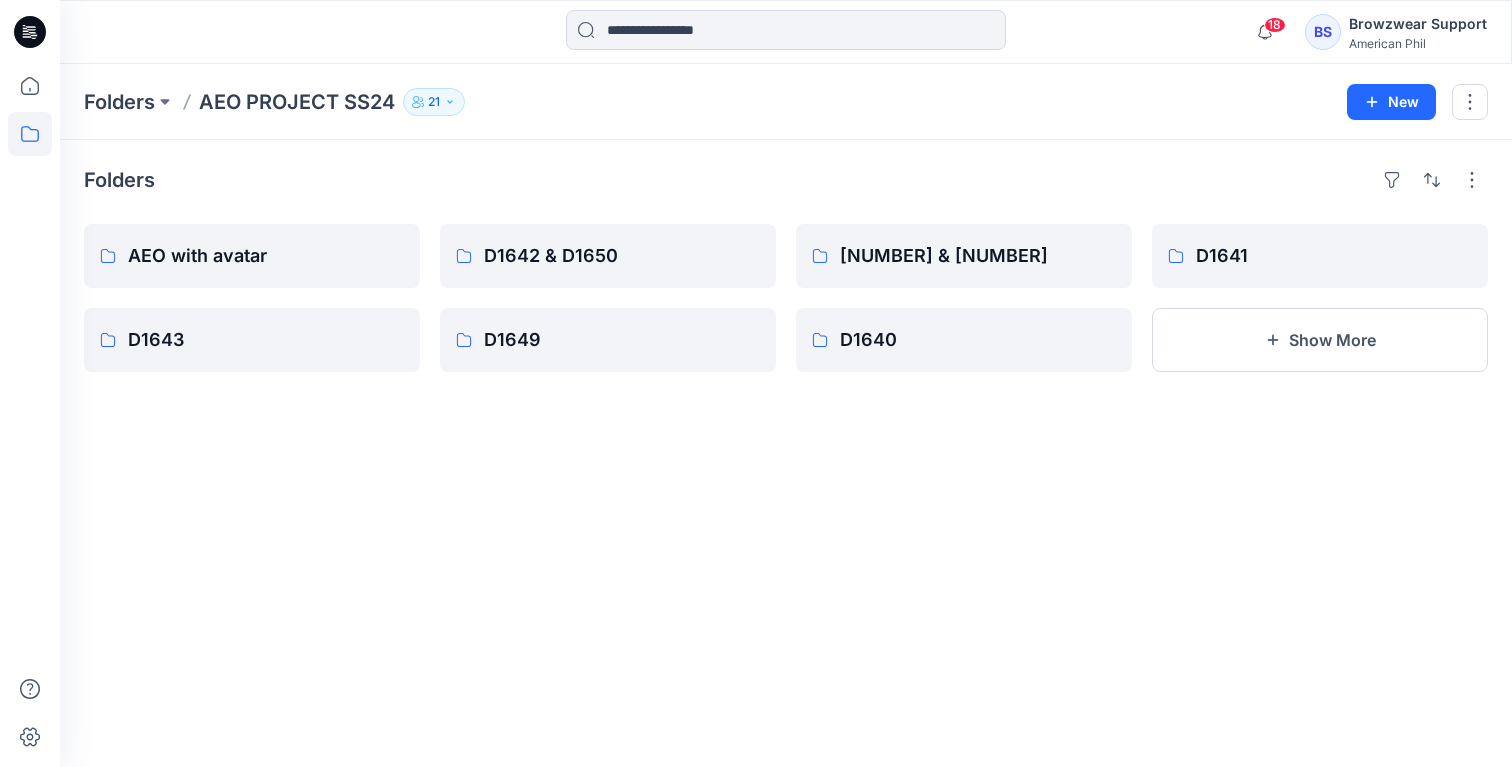 click 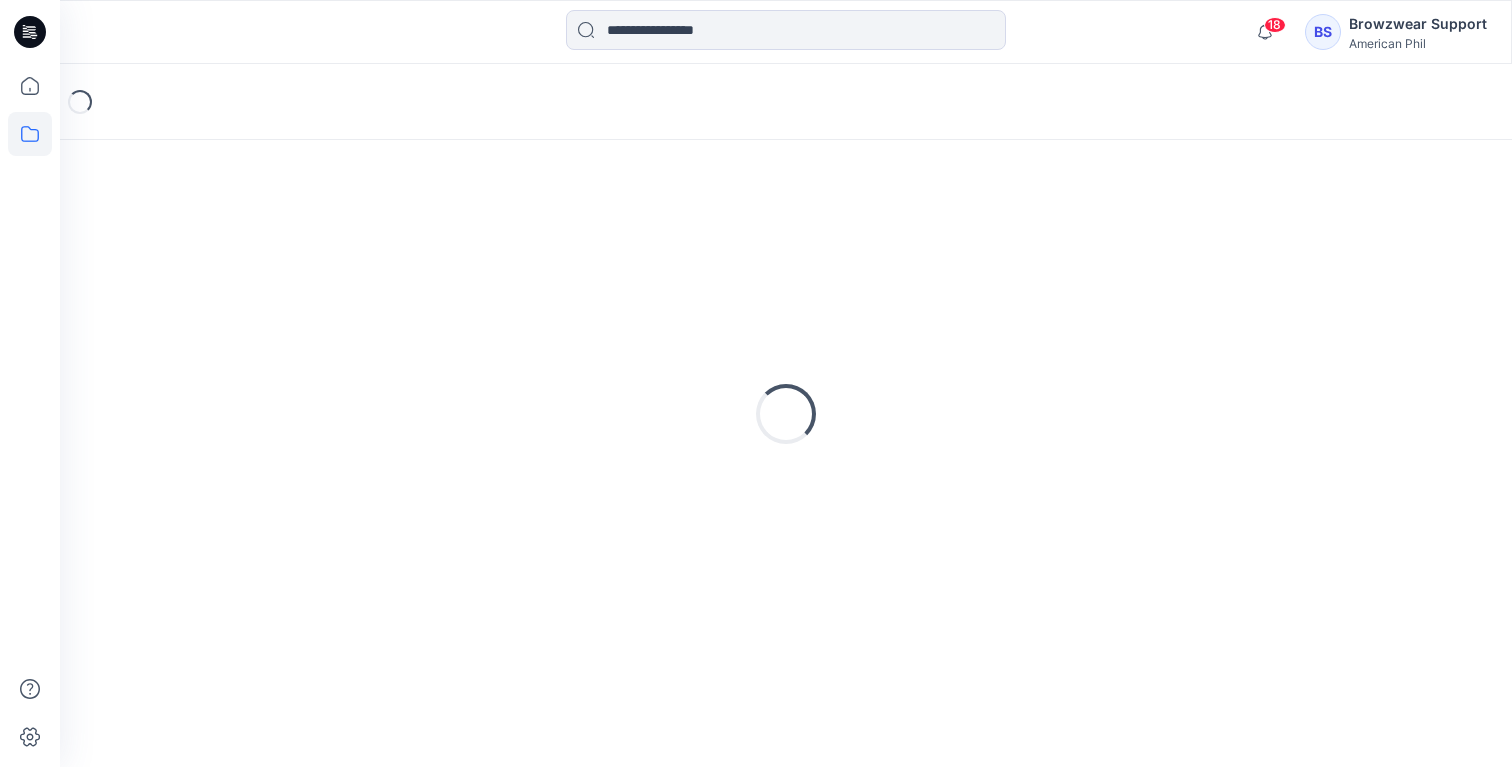scroll, scrollTop: 0, scrollLeft: 0, axis: both 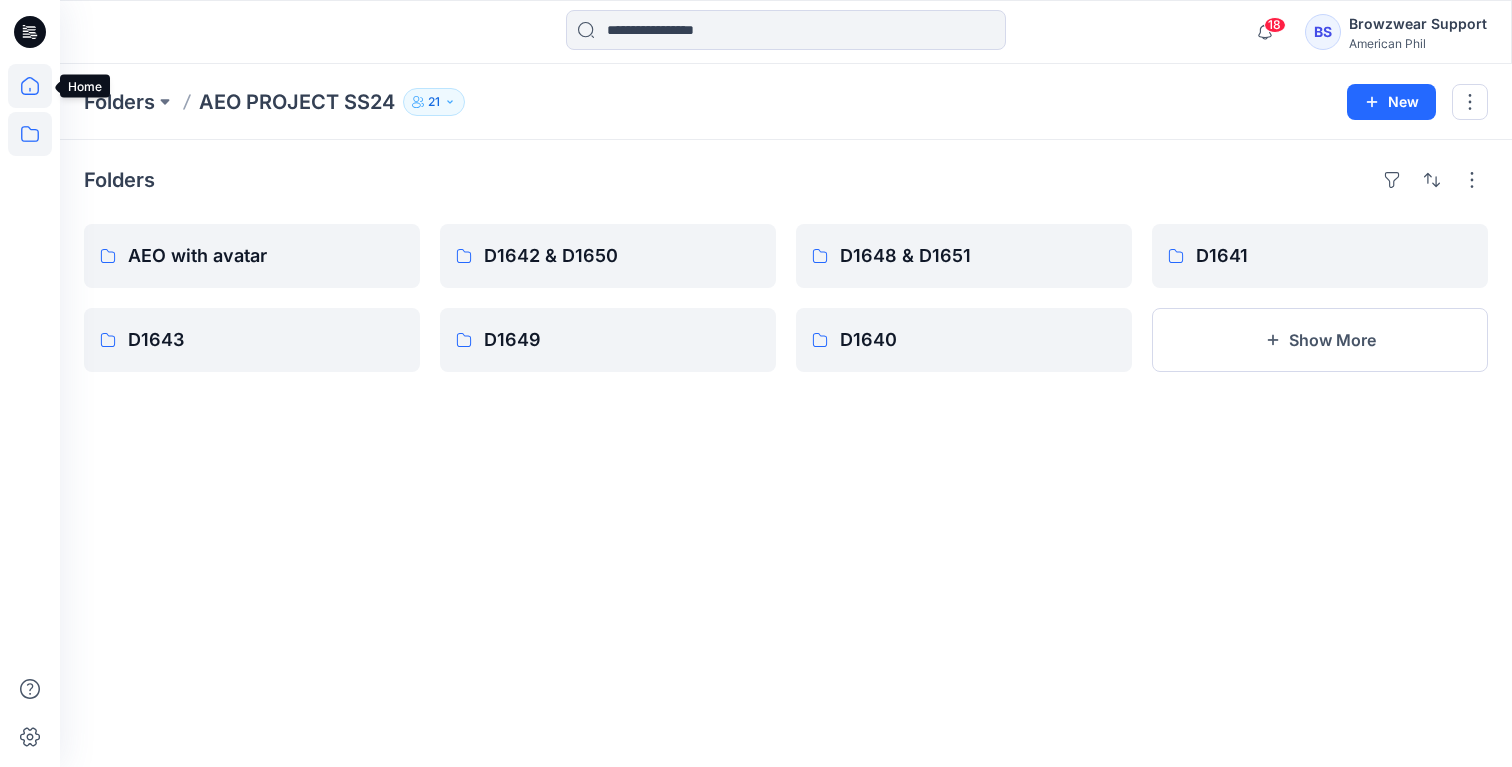 click 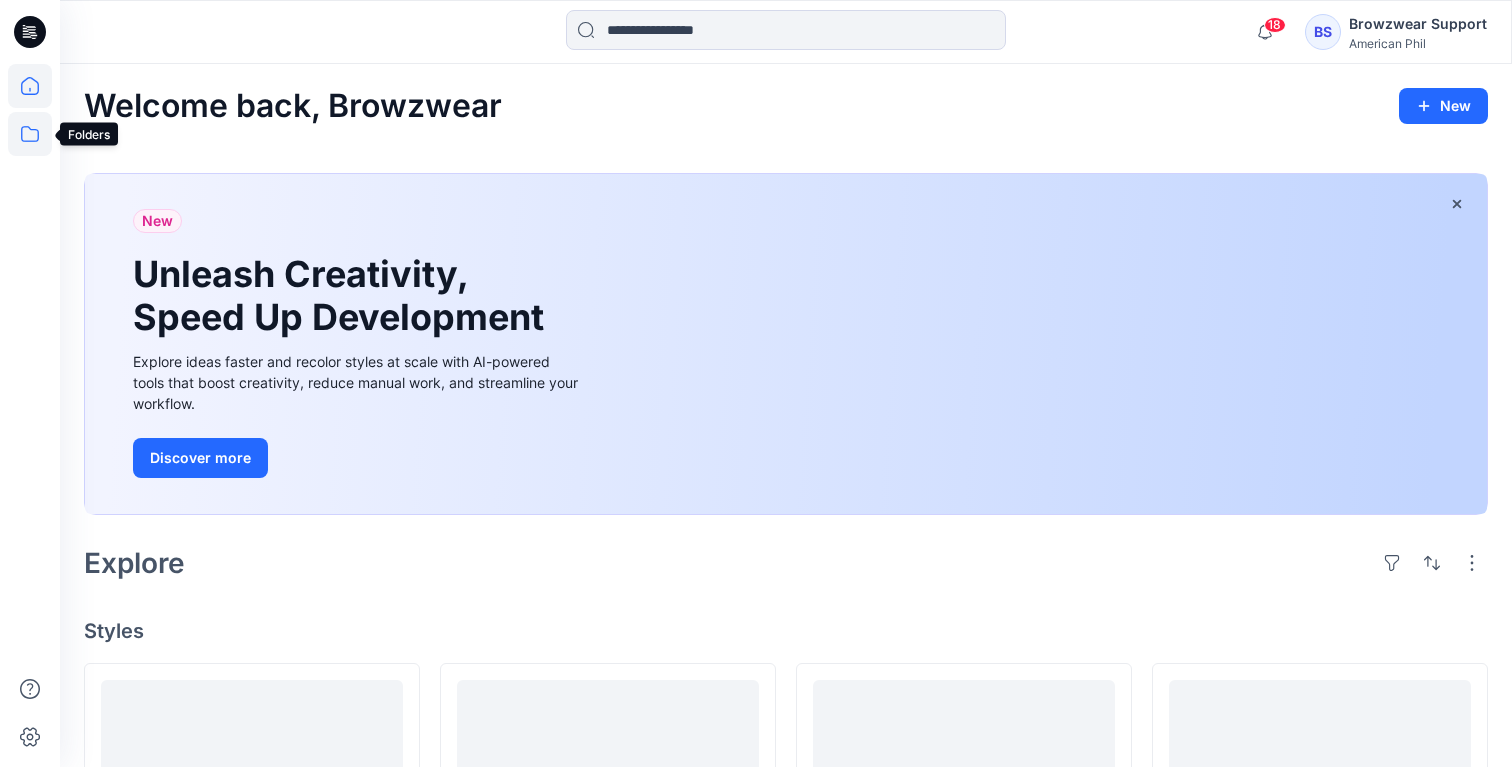 click 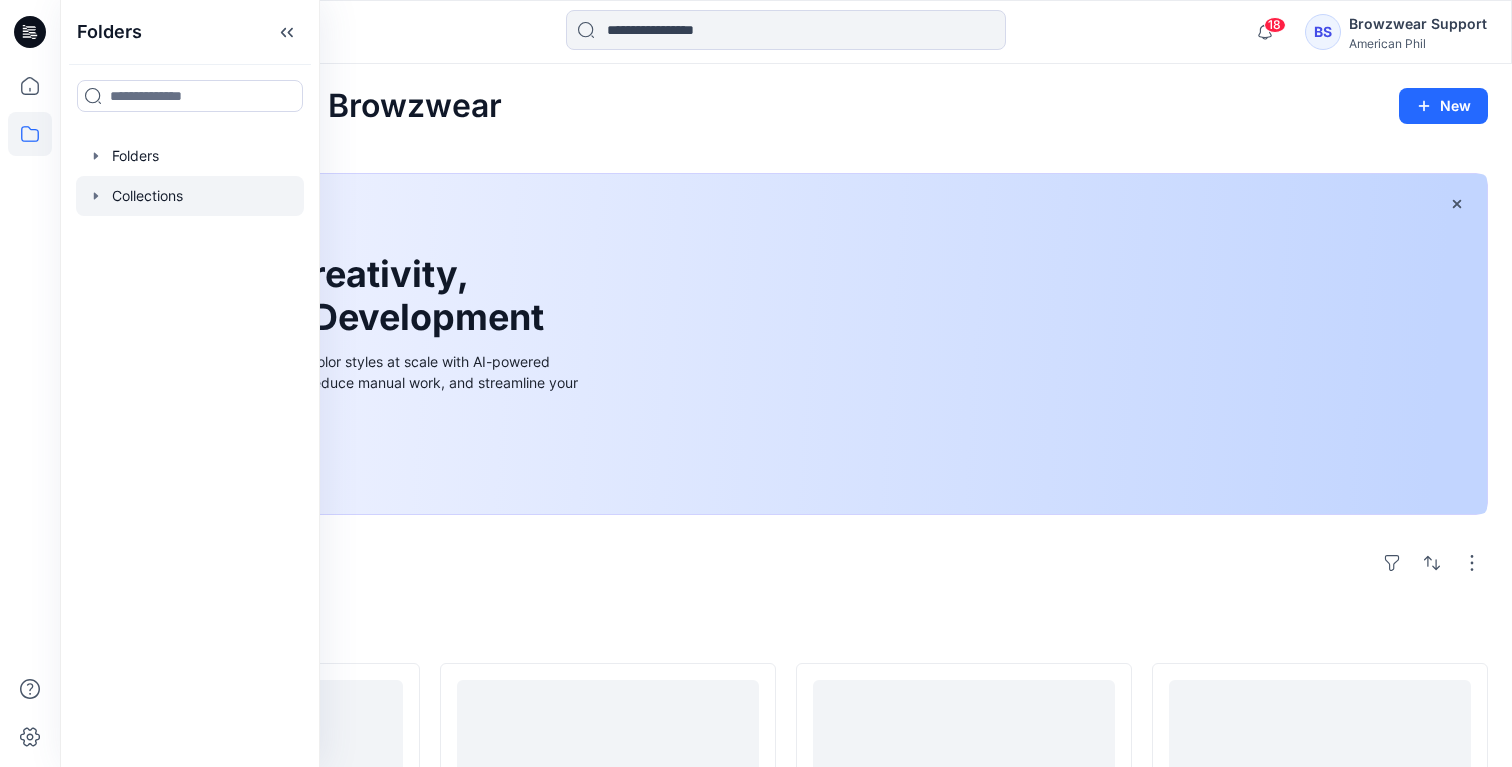 click at bounding box center (190, 196) 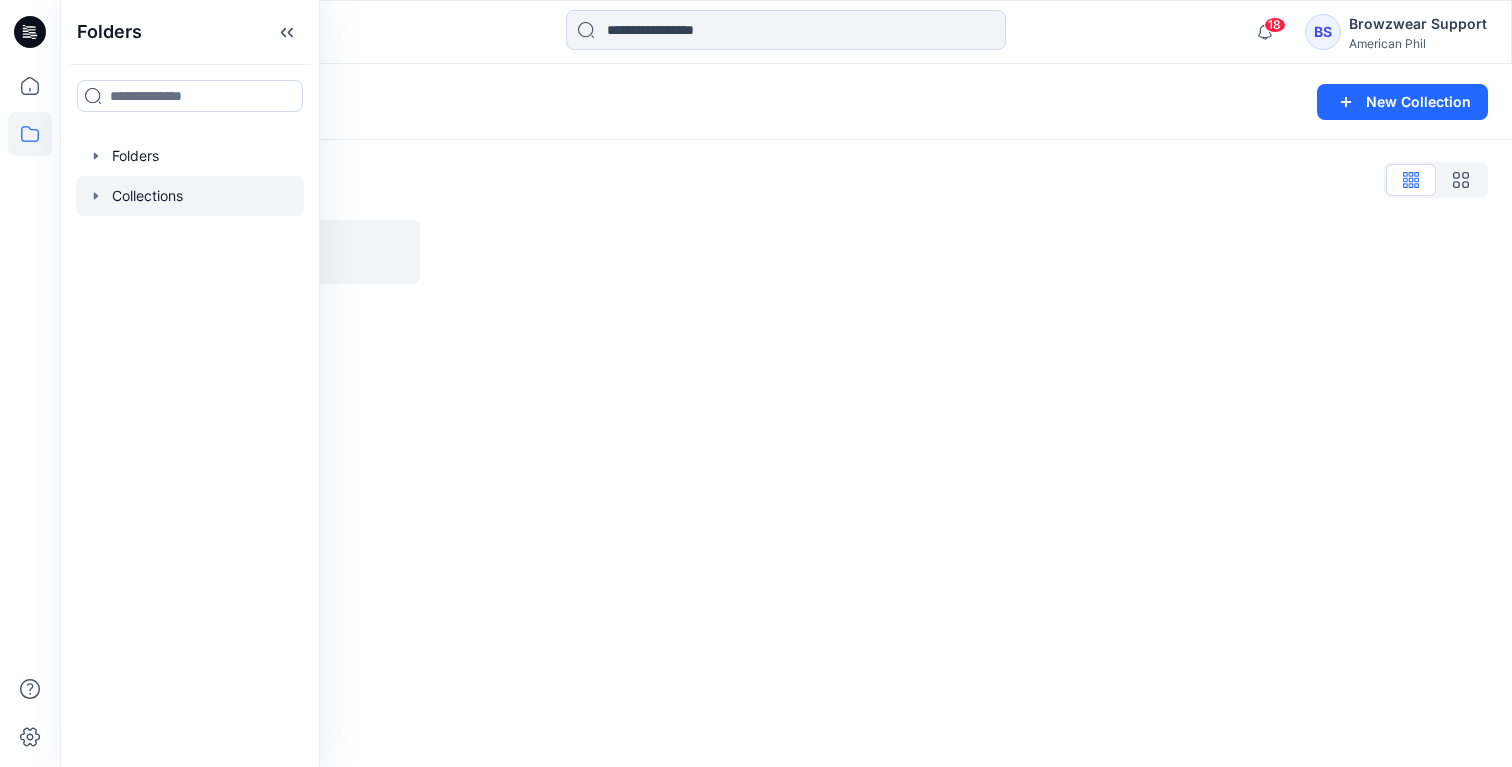 click on "Collections List" at bounding box center (786, 180) 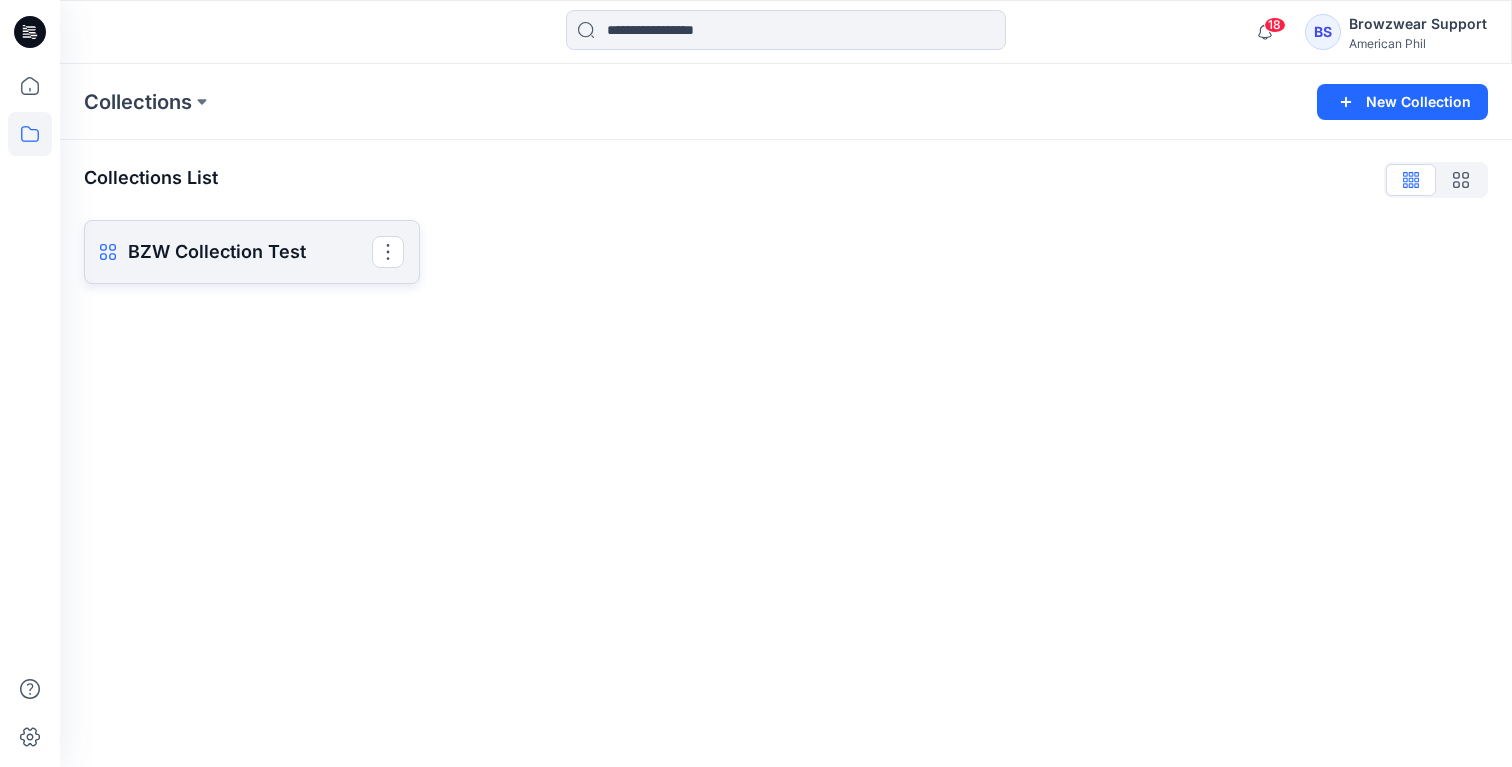 click on "BZW Collection Test" at bounding box center (250, 252) 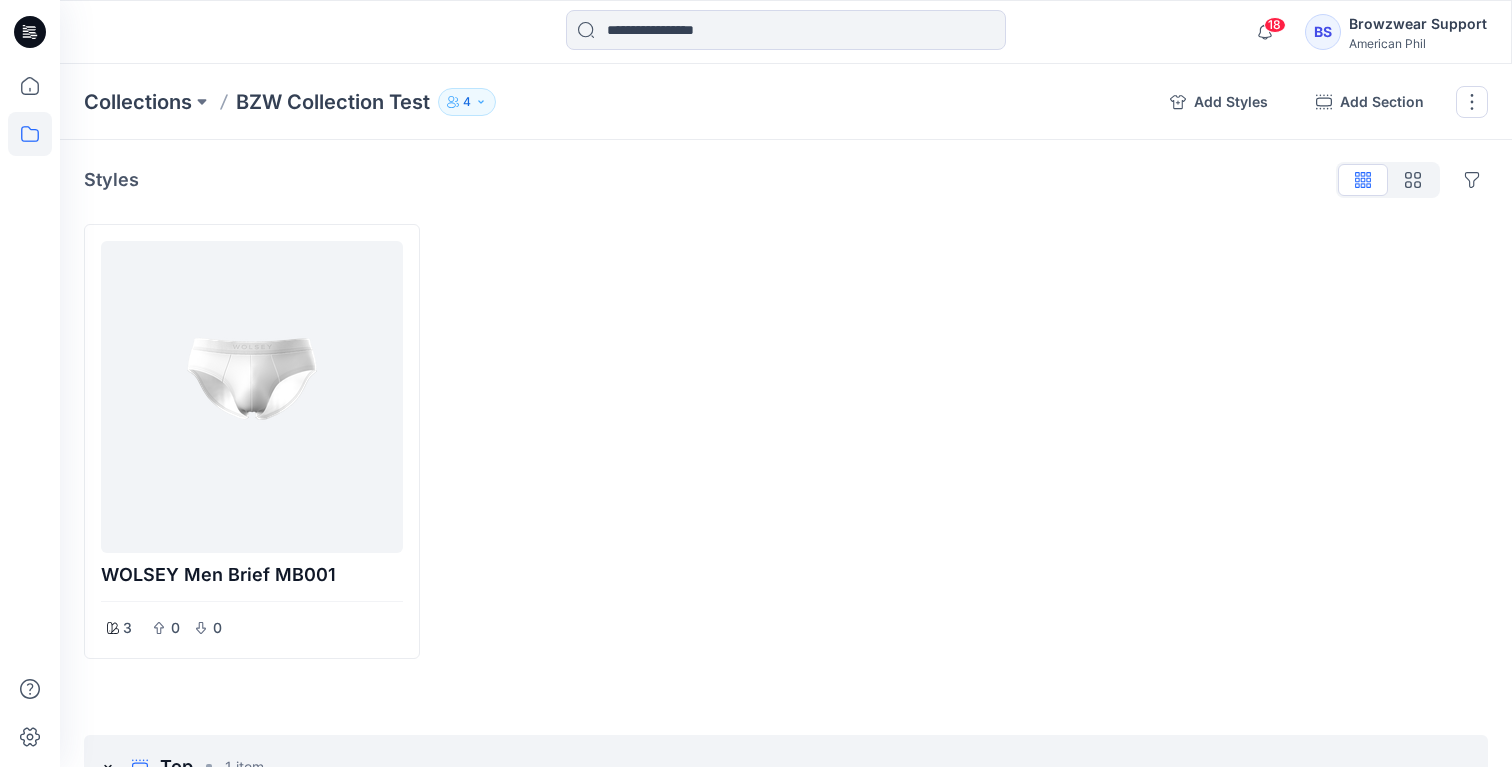 click 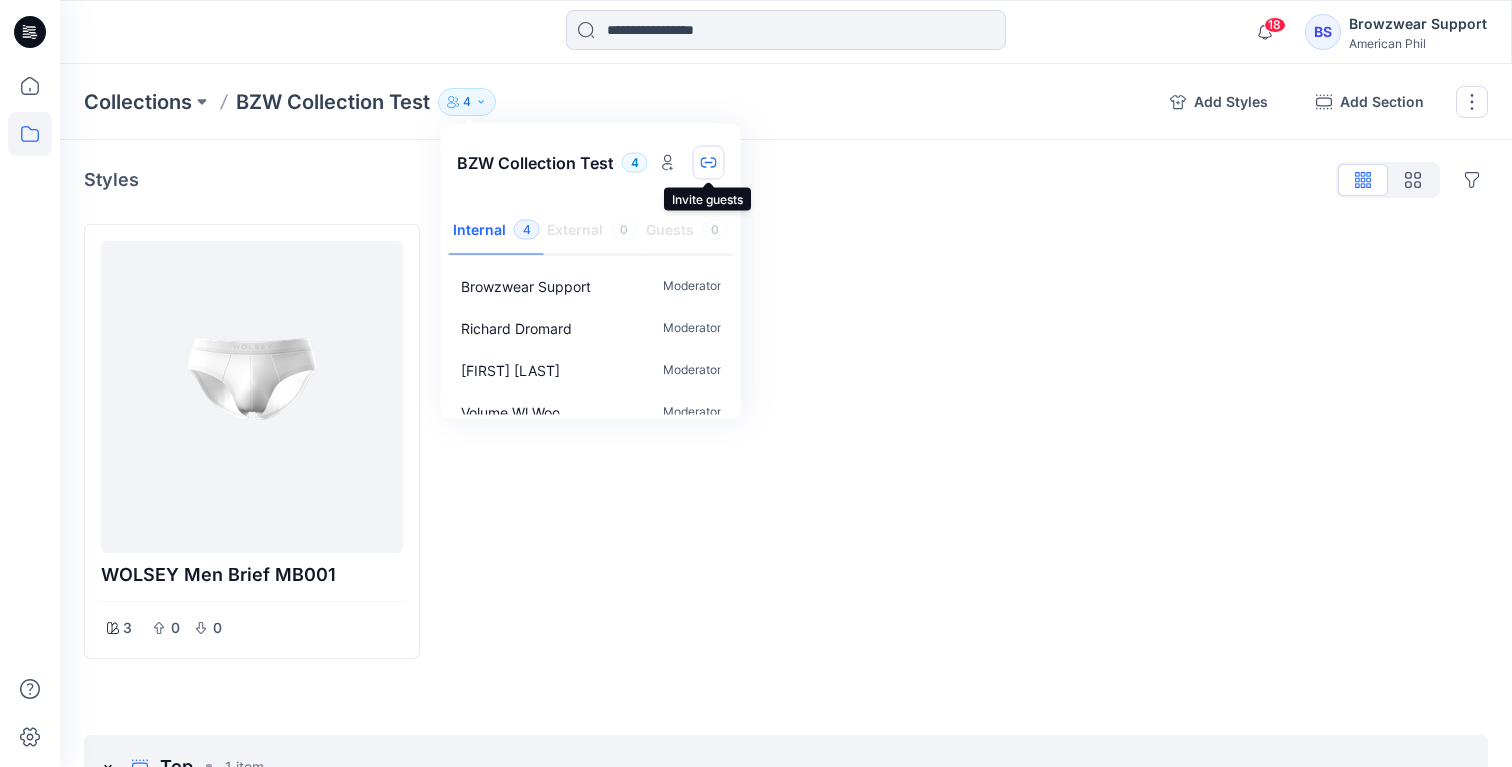 click 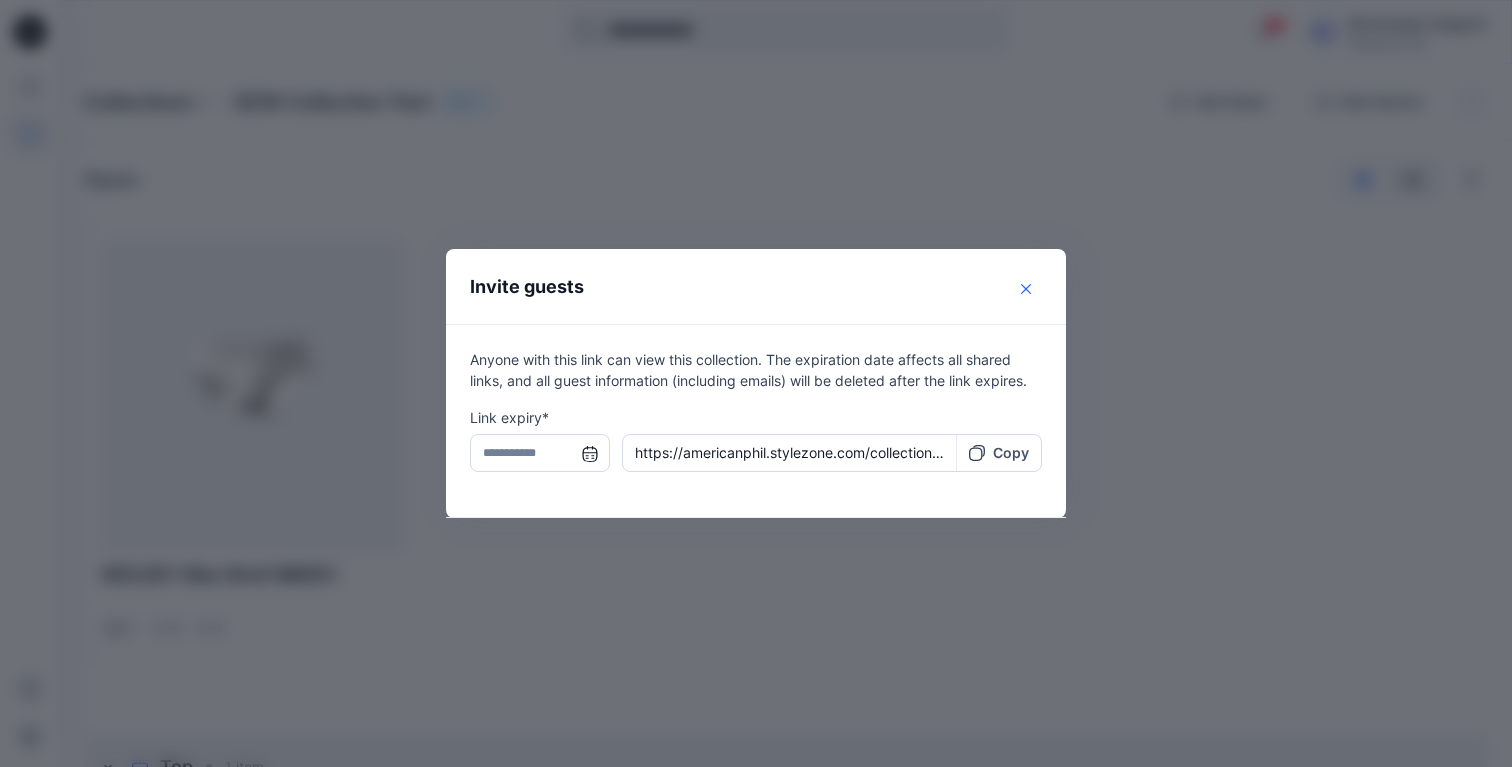 click 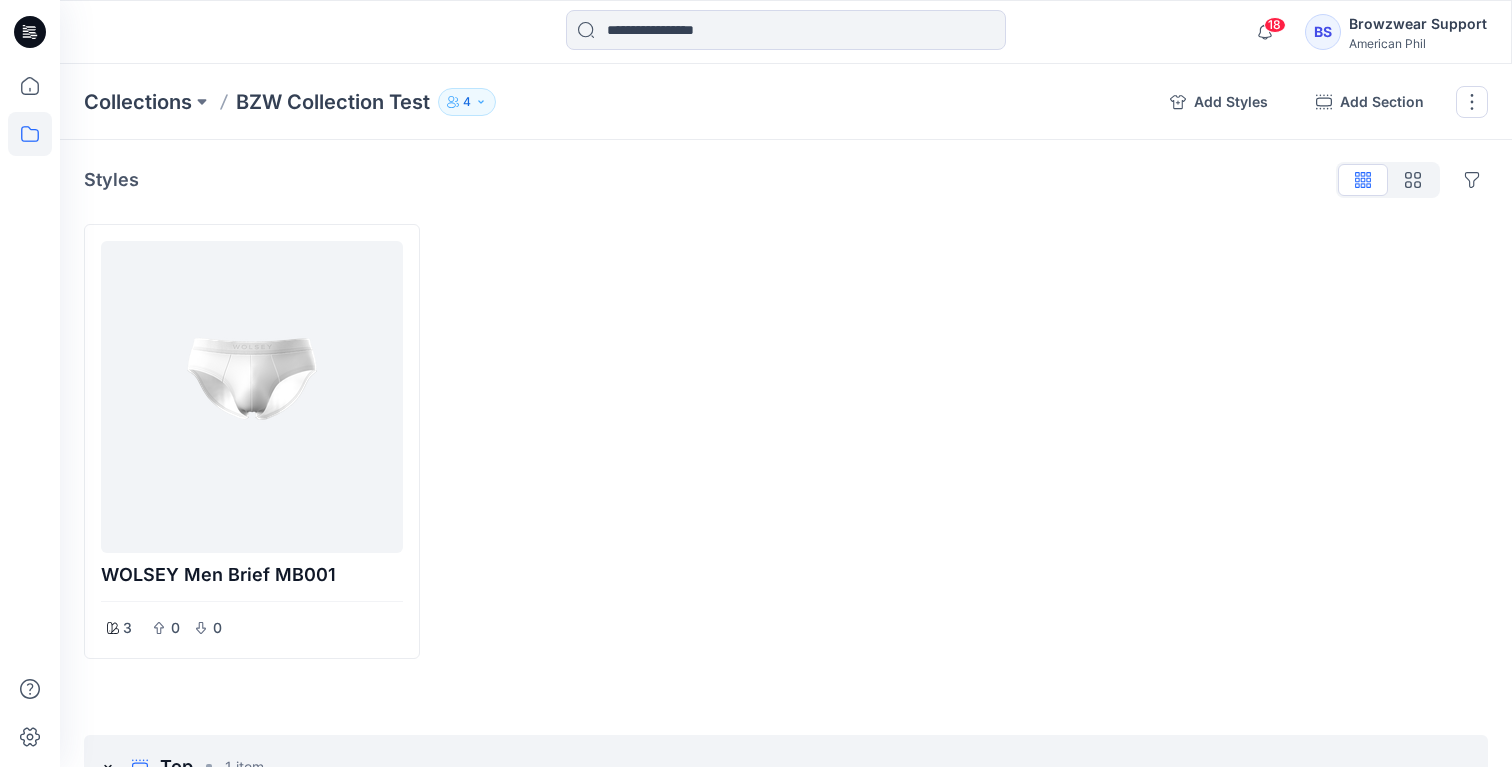click 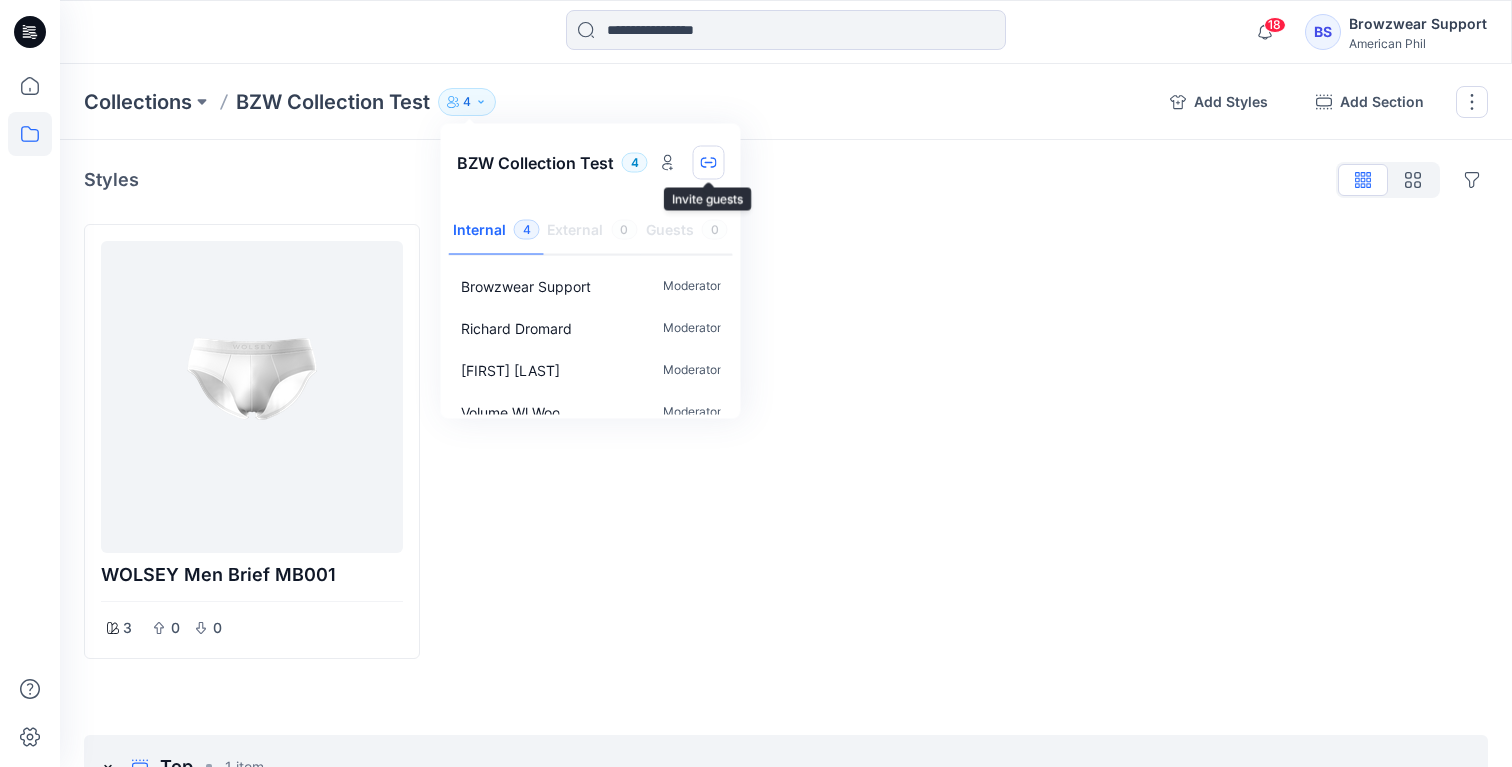click 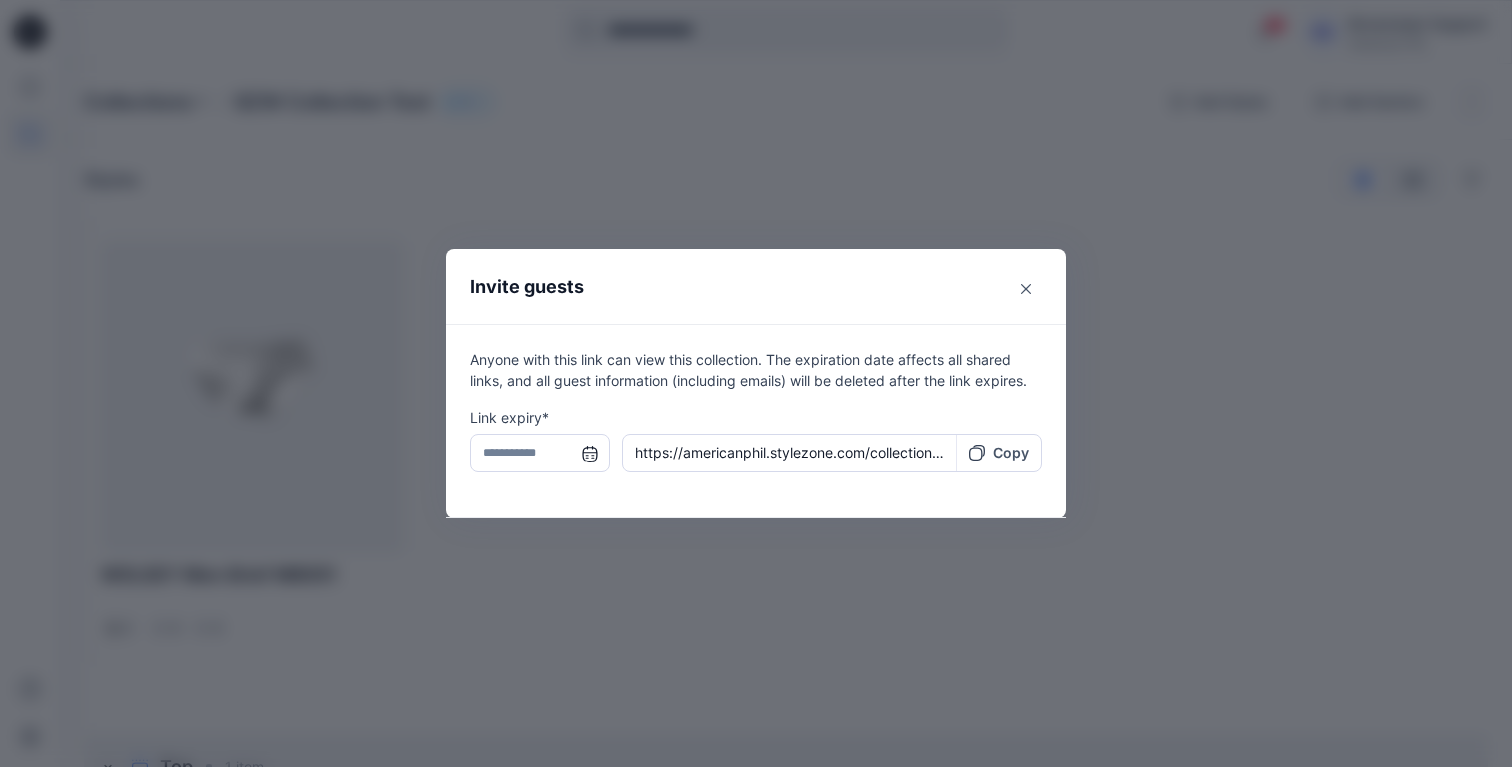 type 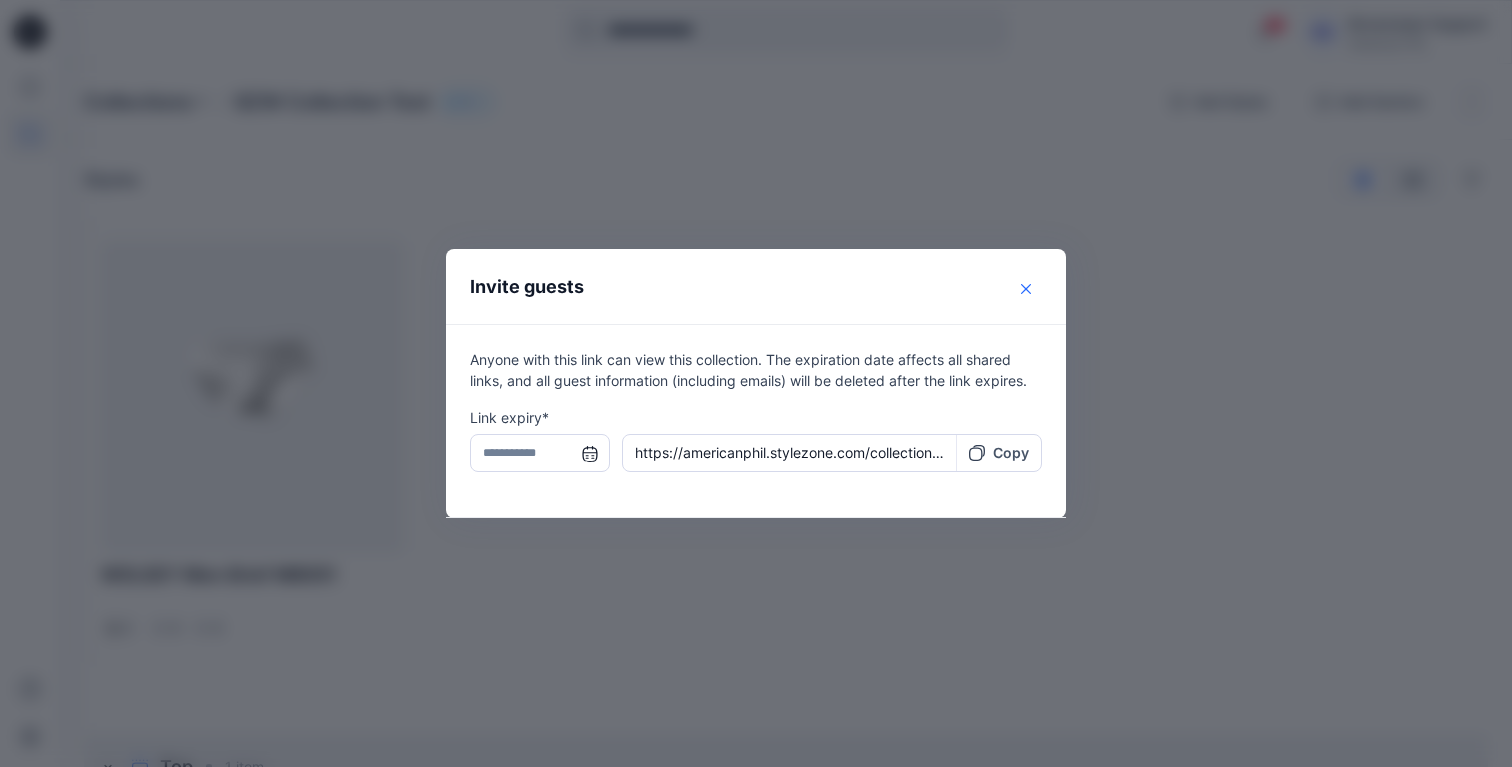 click at bounding box center [1026, 289] 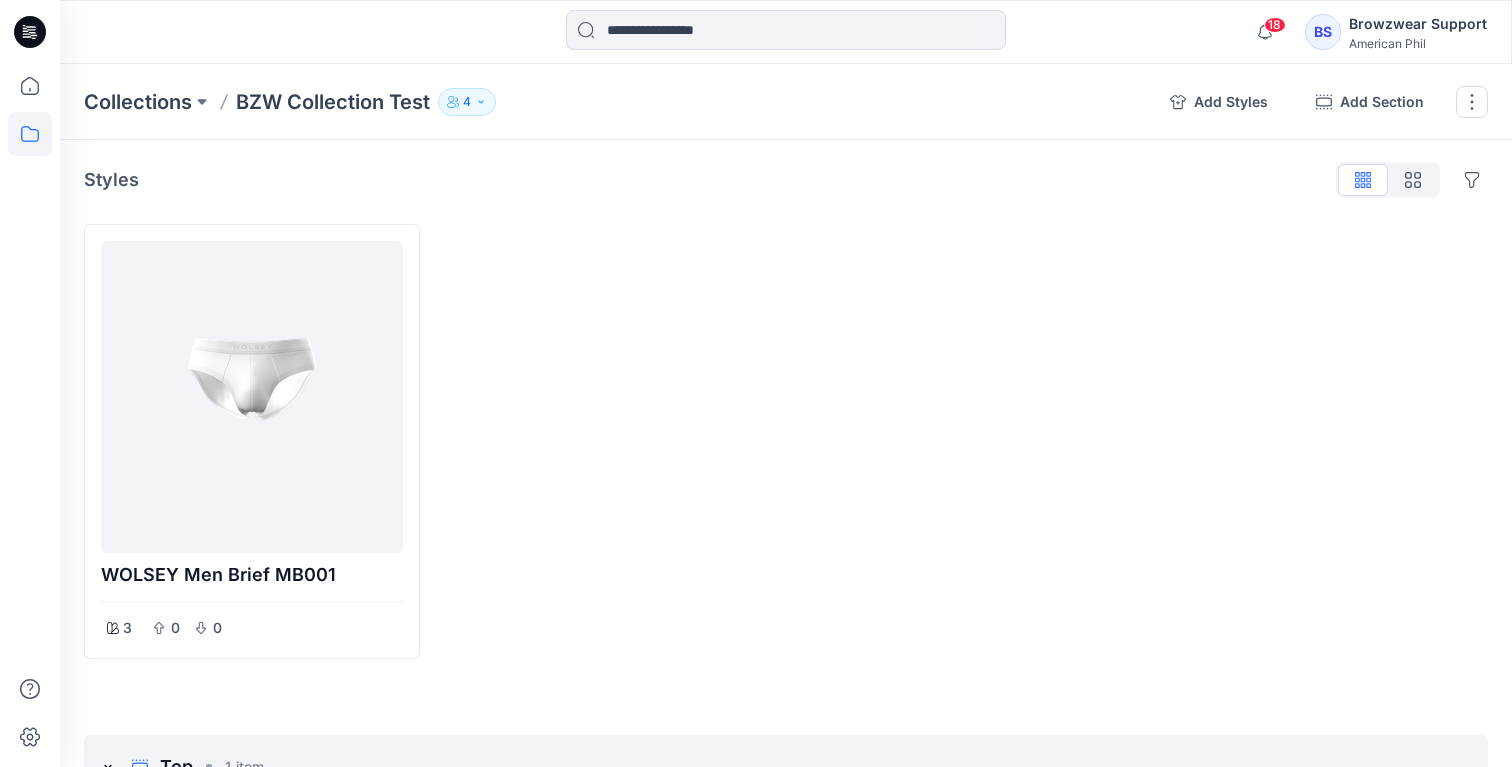 click on "4" at bounding box center (467, 102) 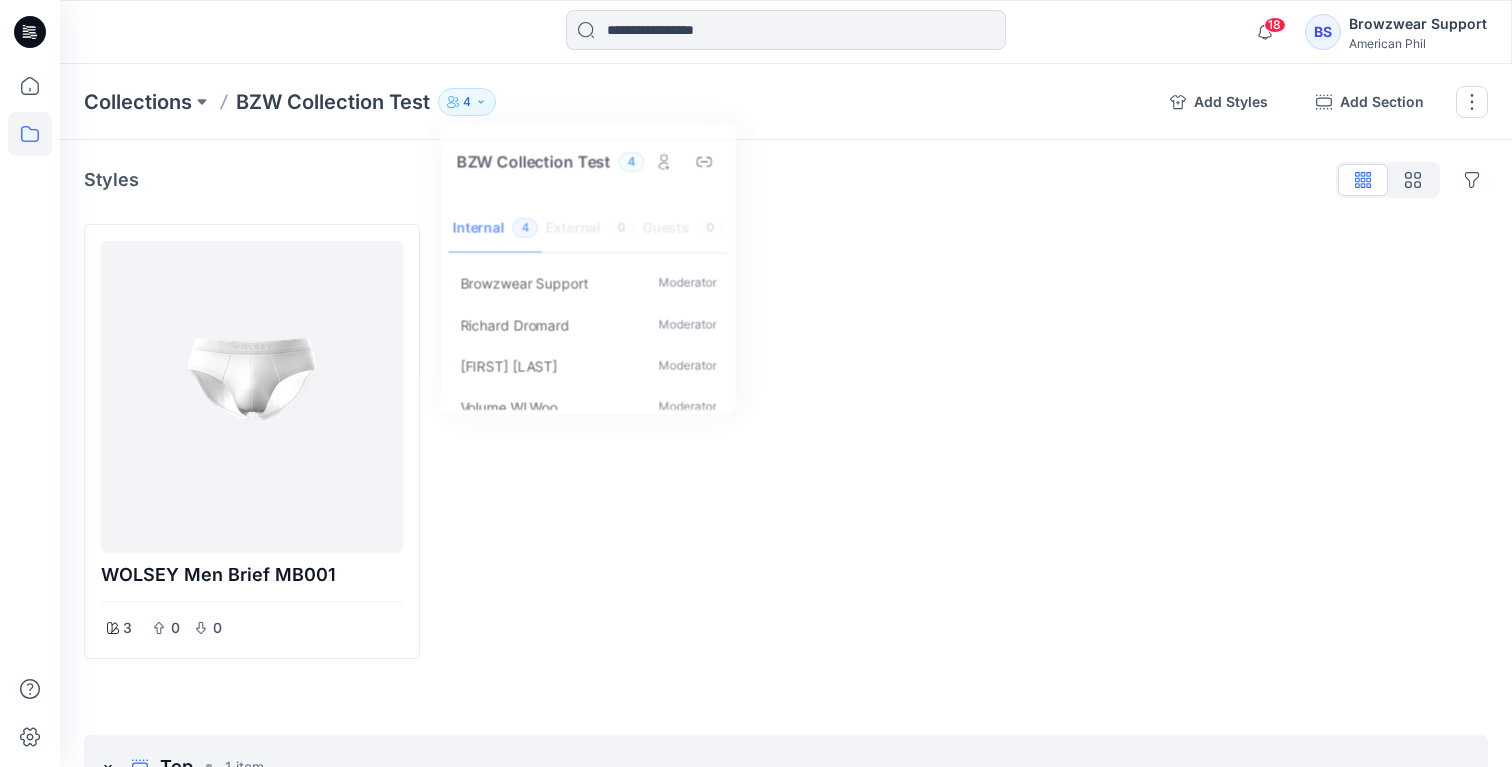 click on "Styles Hide Legacy Styles WOLSEY Men Brief MB001 3 0 0 Add Section Top 1 item Preset_Olivia_Top 2 0 0 Add Section Leggings 1 item Preset_Olivia_Bottom 2 0 0 Add Section
To pick up a draggable item, press the space bar.
While dragging, use the arrow keys to move the item.
Press space again to drop the item in its new position, or press escape to cancel." at bounding box center (786, 1036) 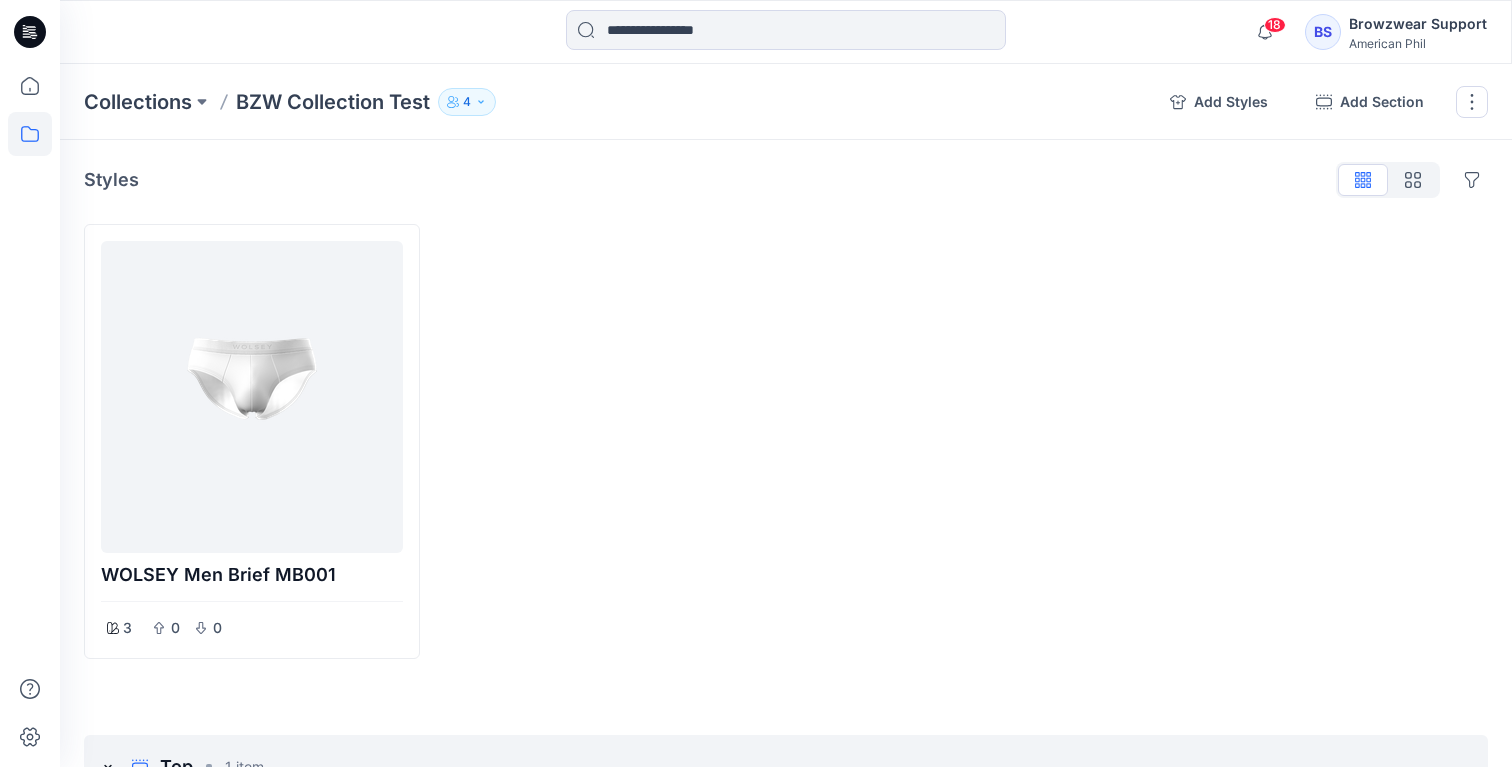 click on "4" at bounding box center (467, 102) 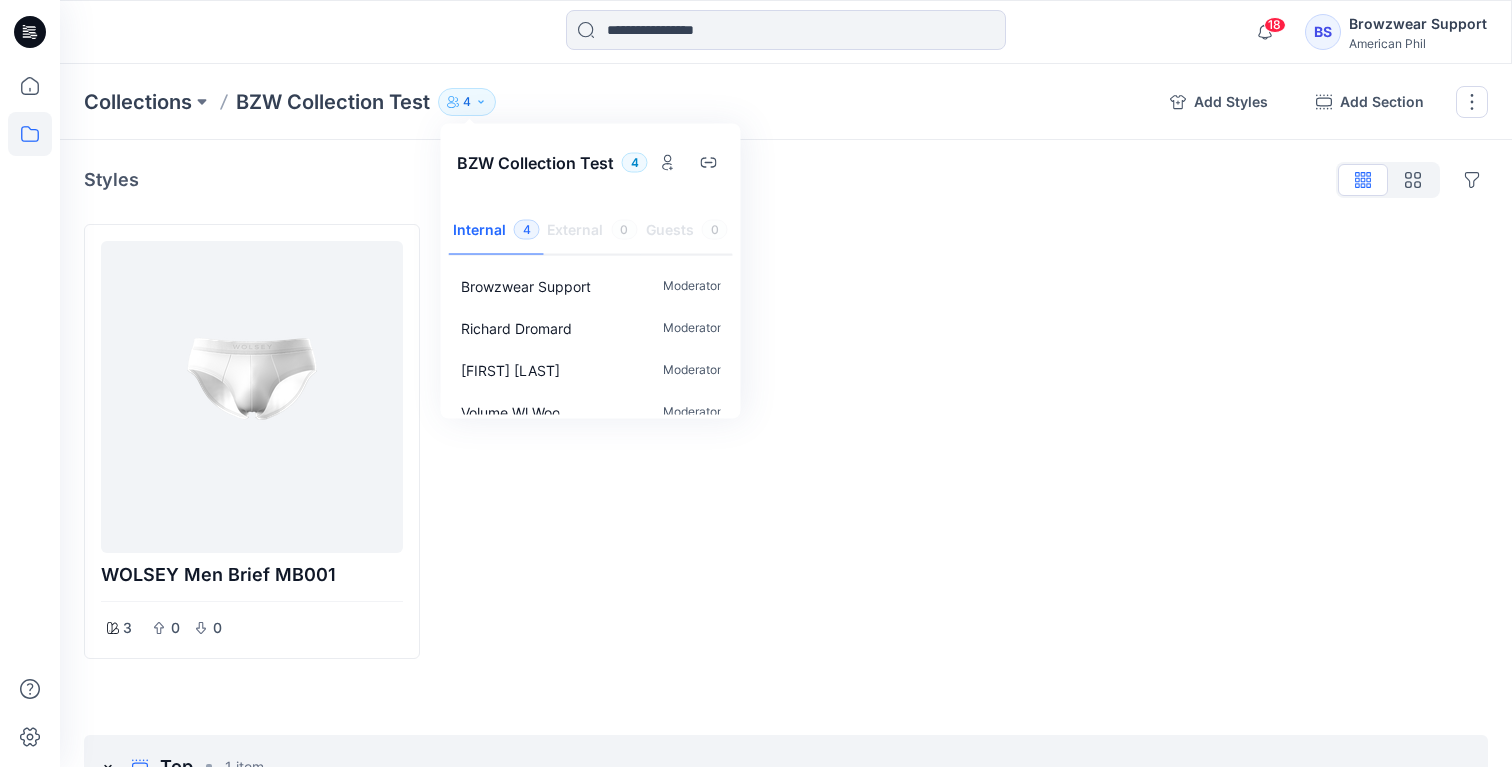 click on "Styles Hide Legacy Styles" at bounding box center (786, 180) 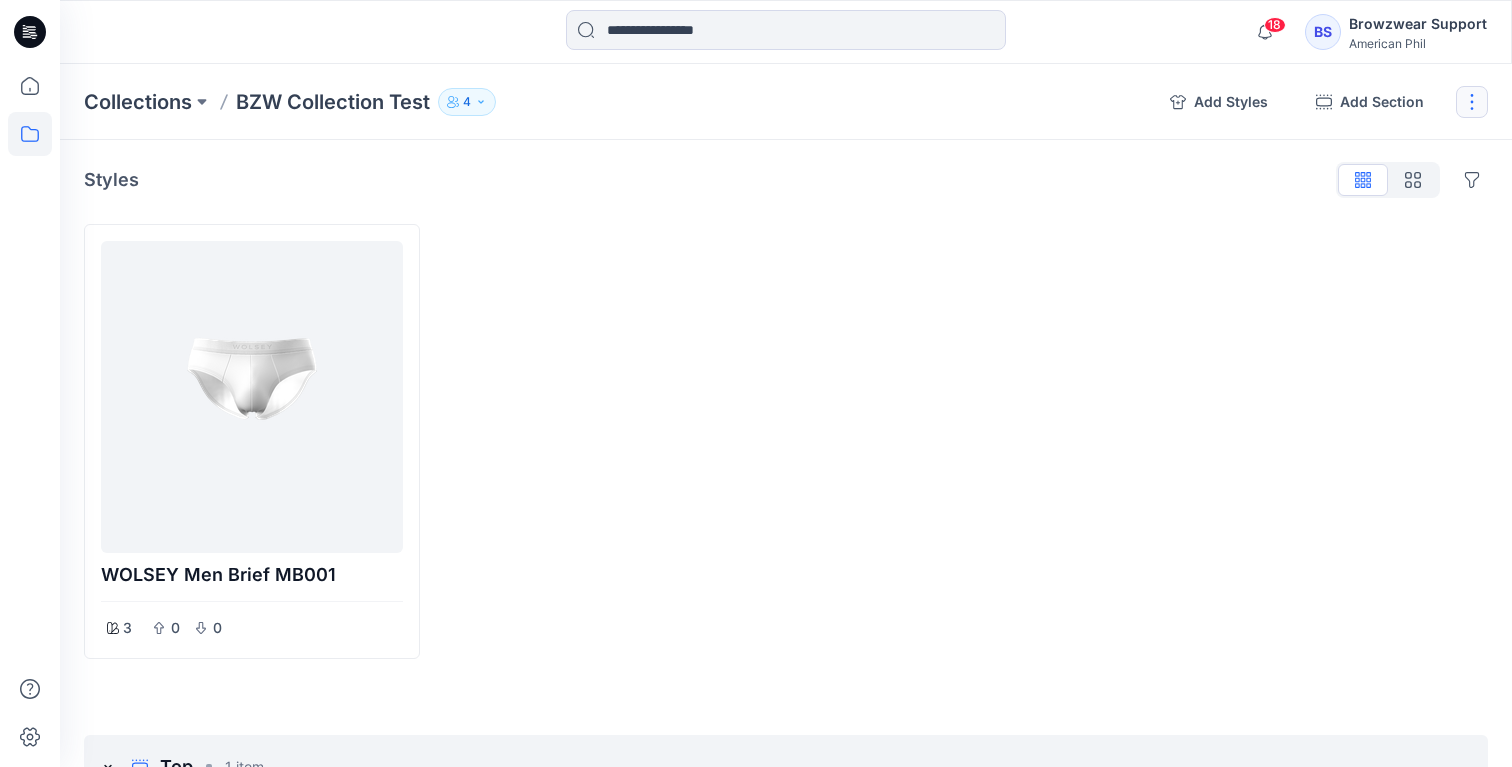 click at bounding box center [1472, 102] 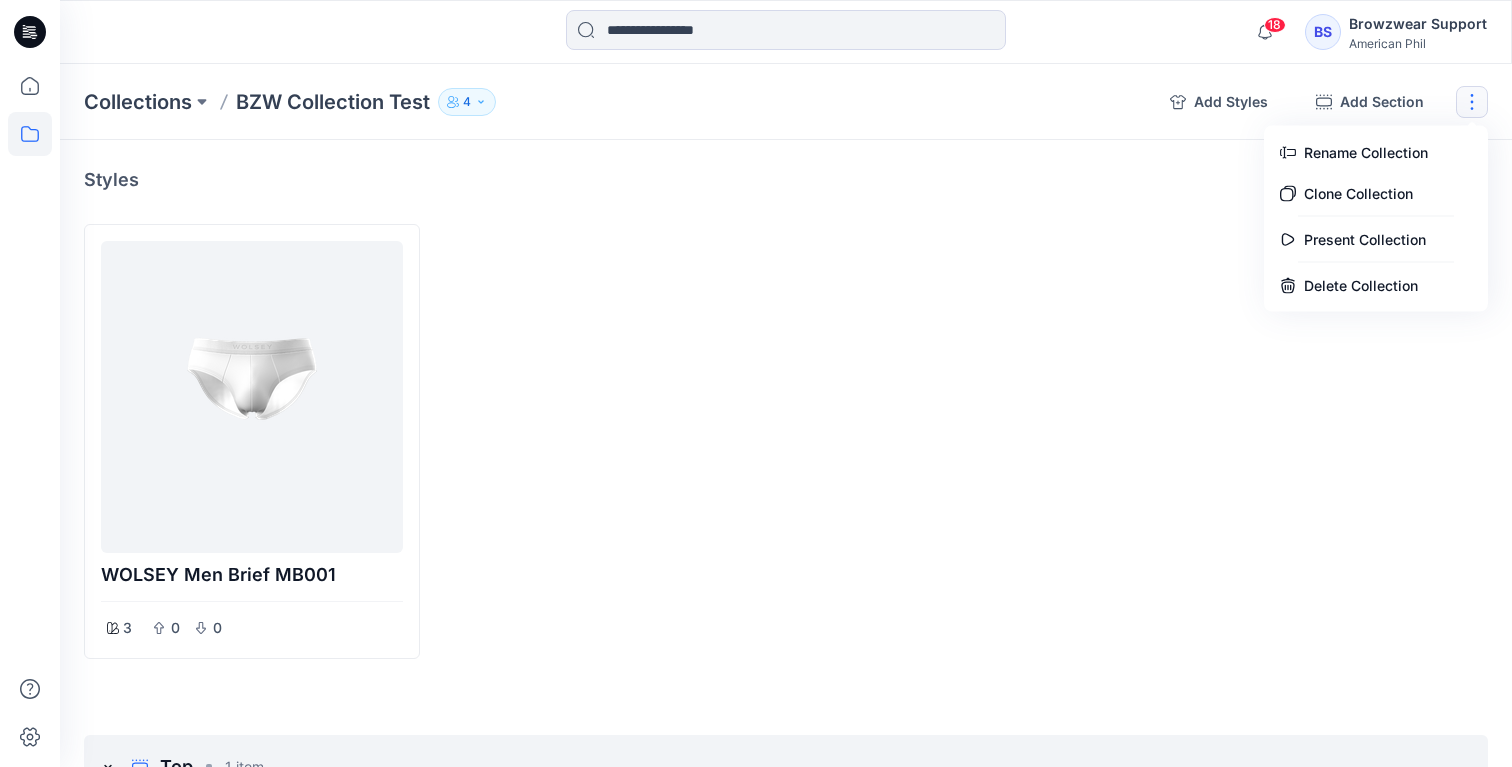 click at bounding box center [964, 441] 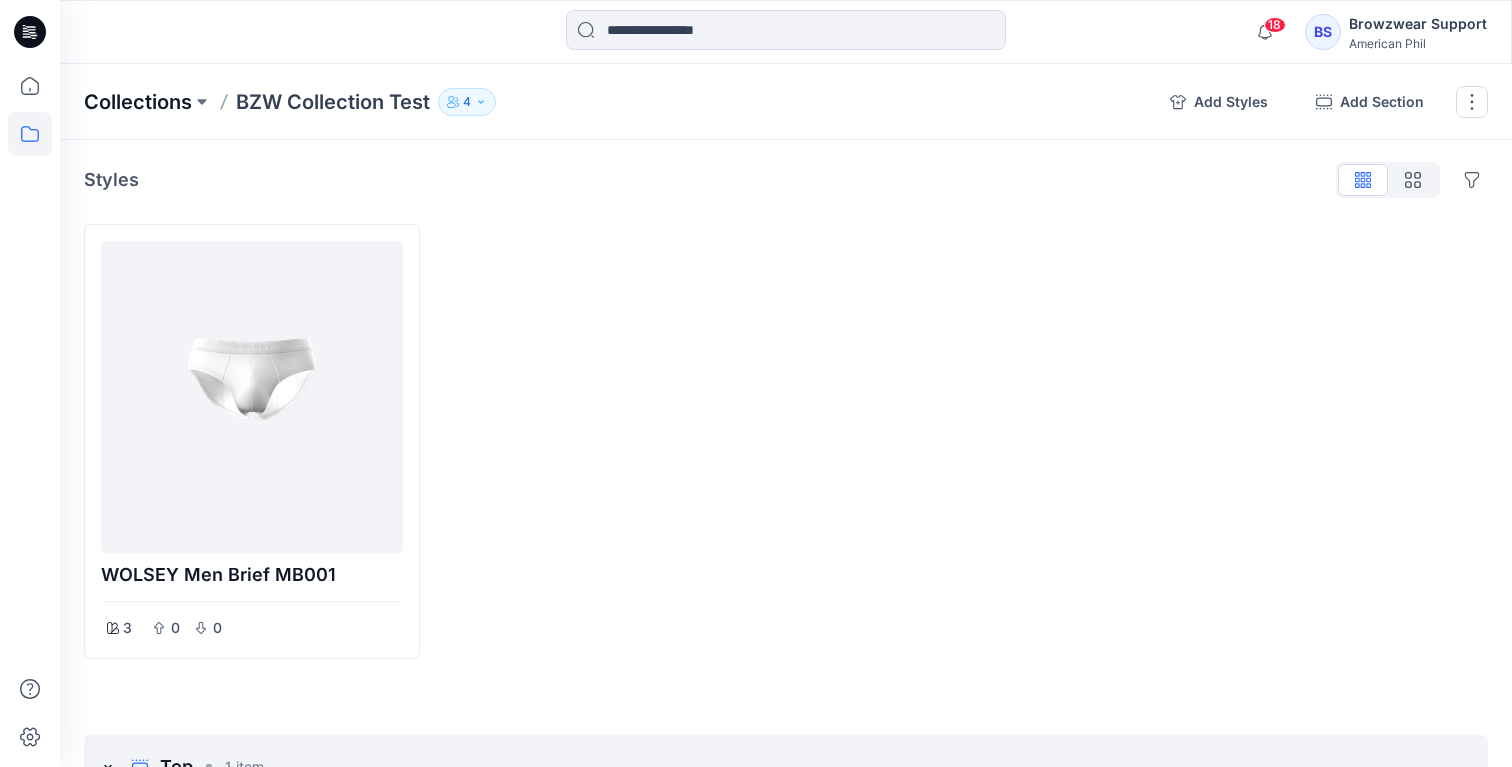 click on "Collections" at bounding box center (138, 102) 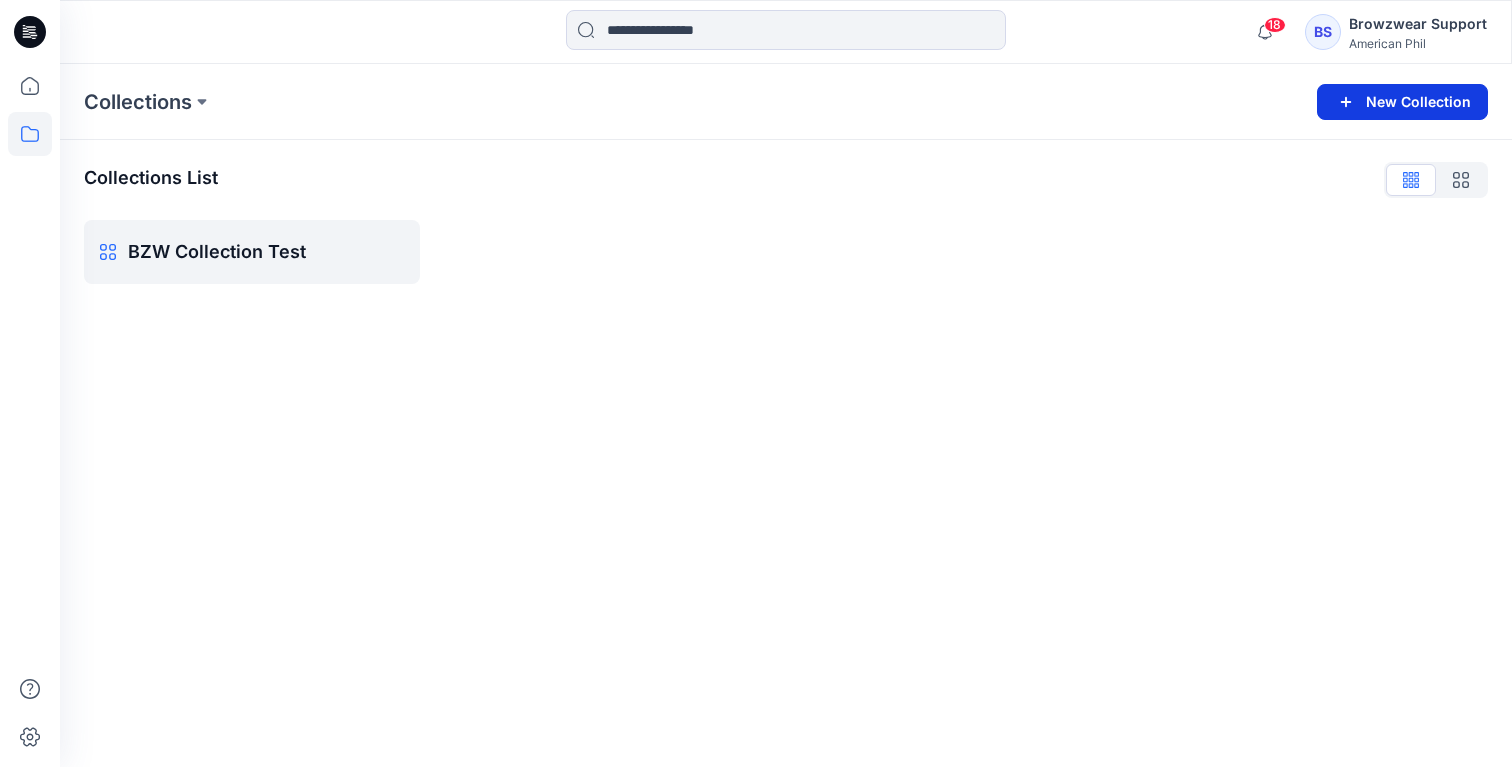 click on "New Collection" at bounding box center (1402, 102) 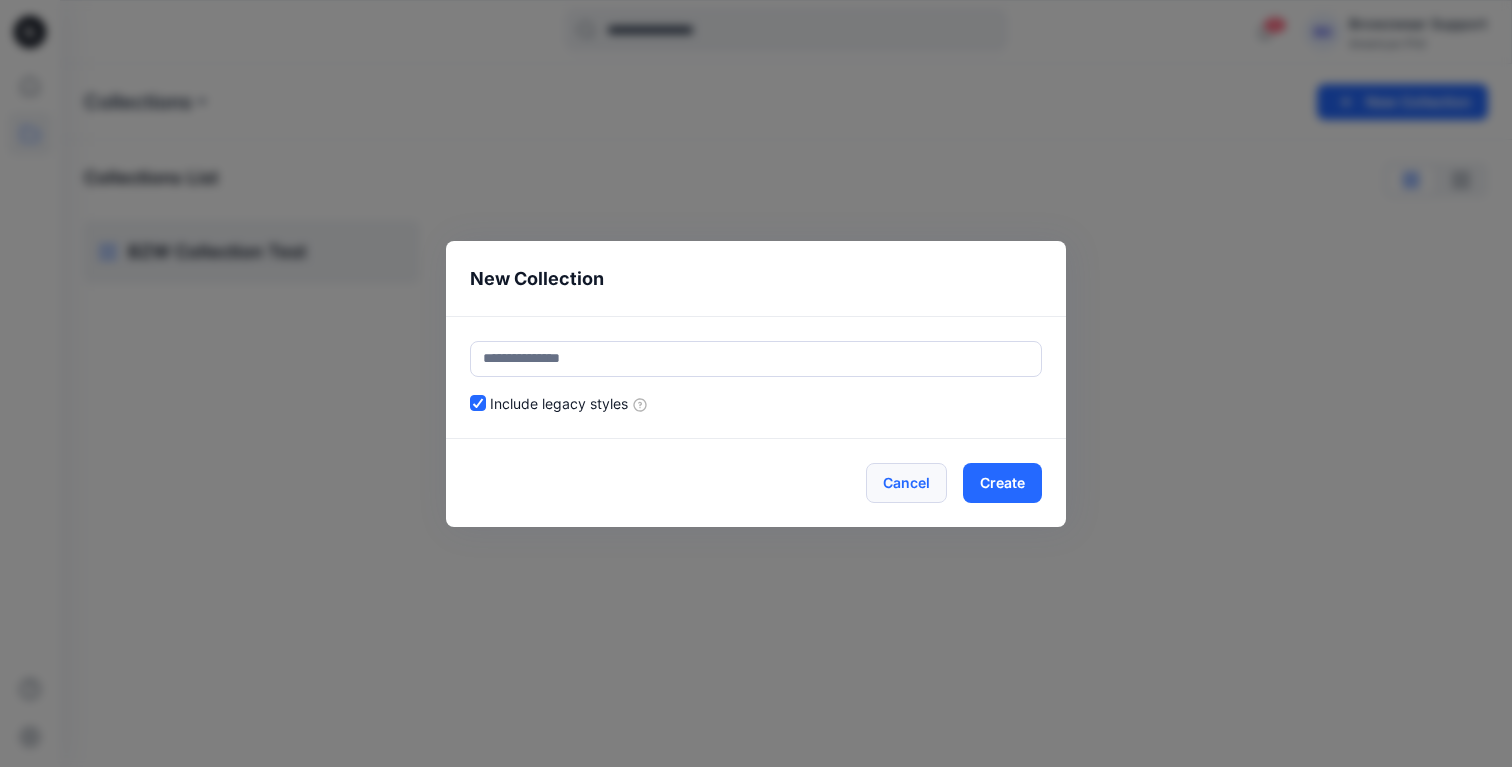 click on "Cancel" at bounding box center [906, 483] 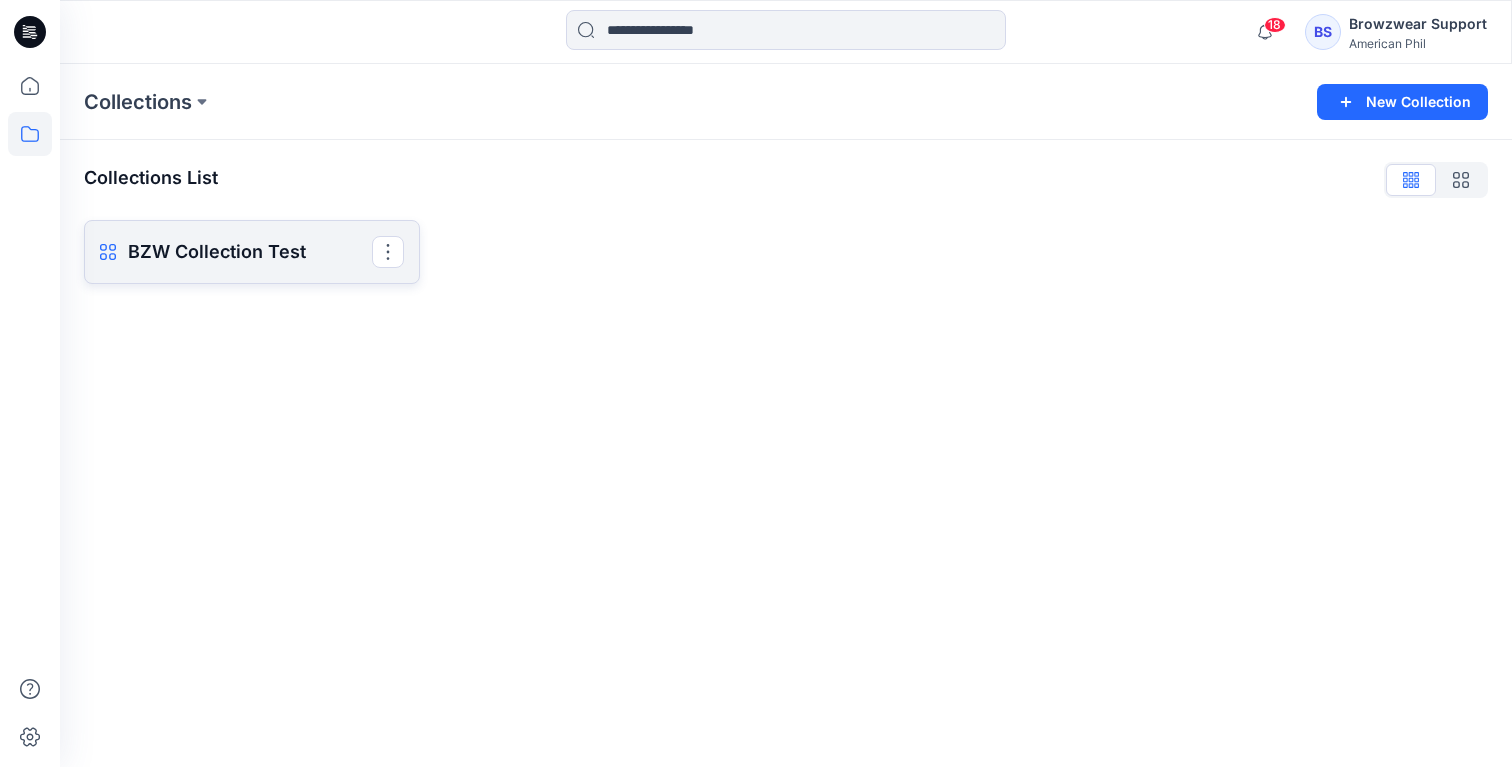 click on "BZW Collection Test" at bounding box center [250, 252] 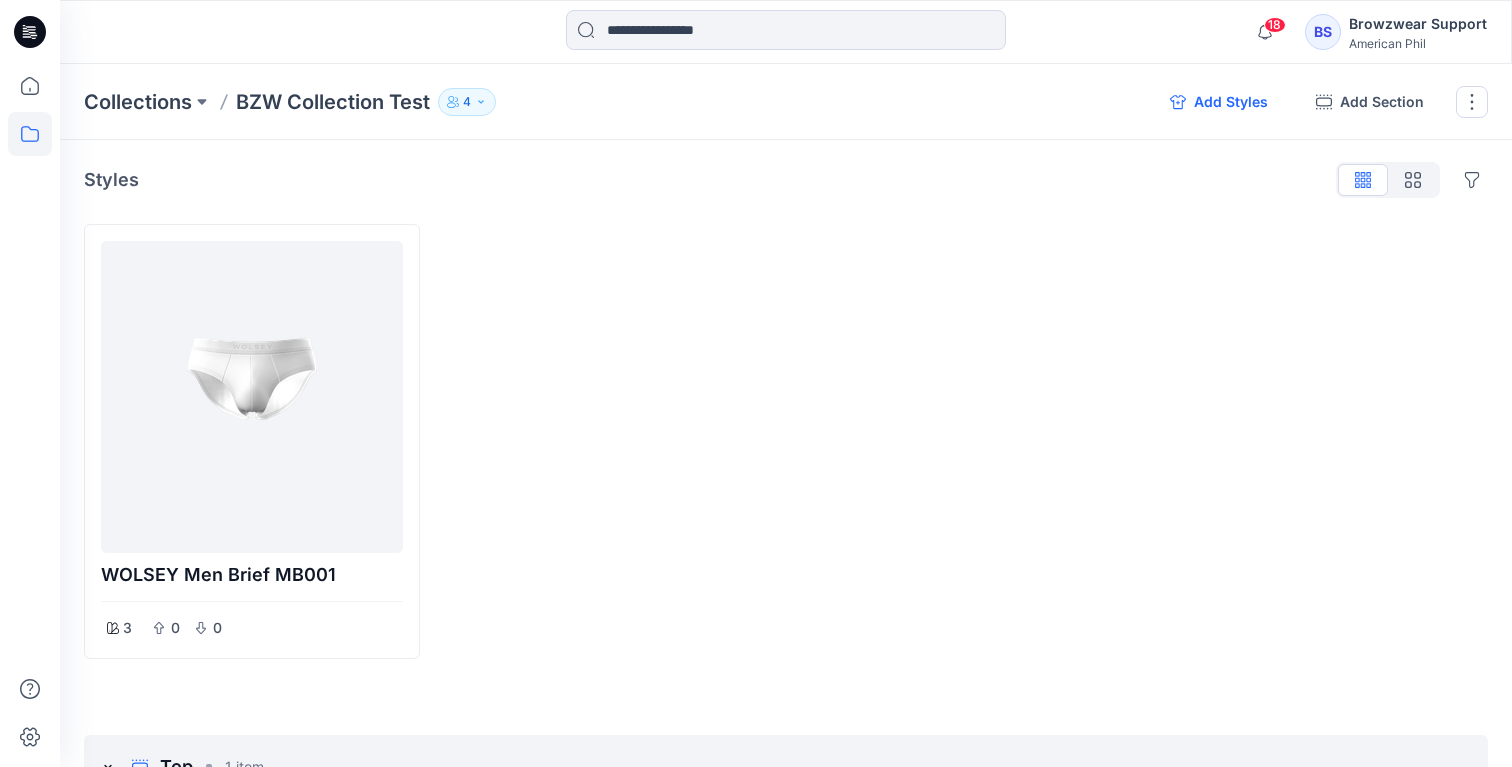 click on "Add Styles" at bounding box center (1219, 102) 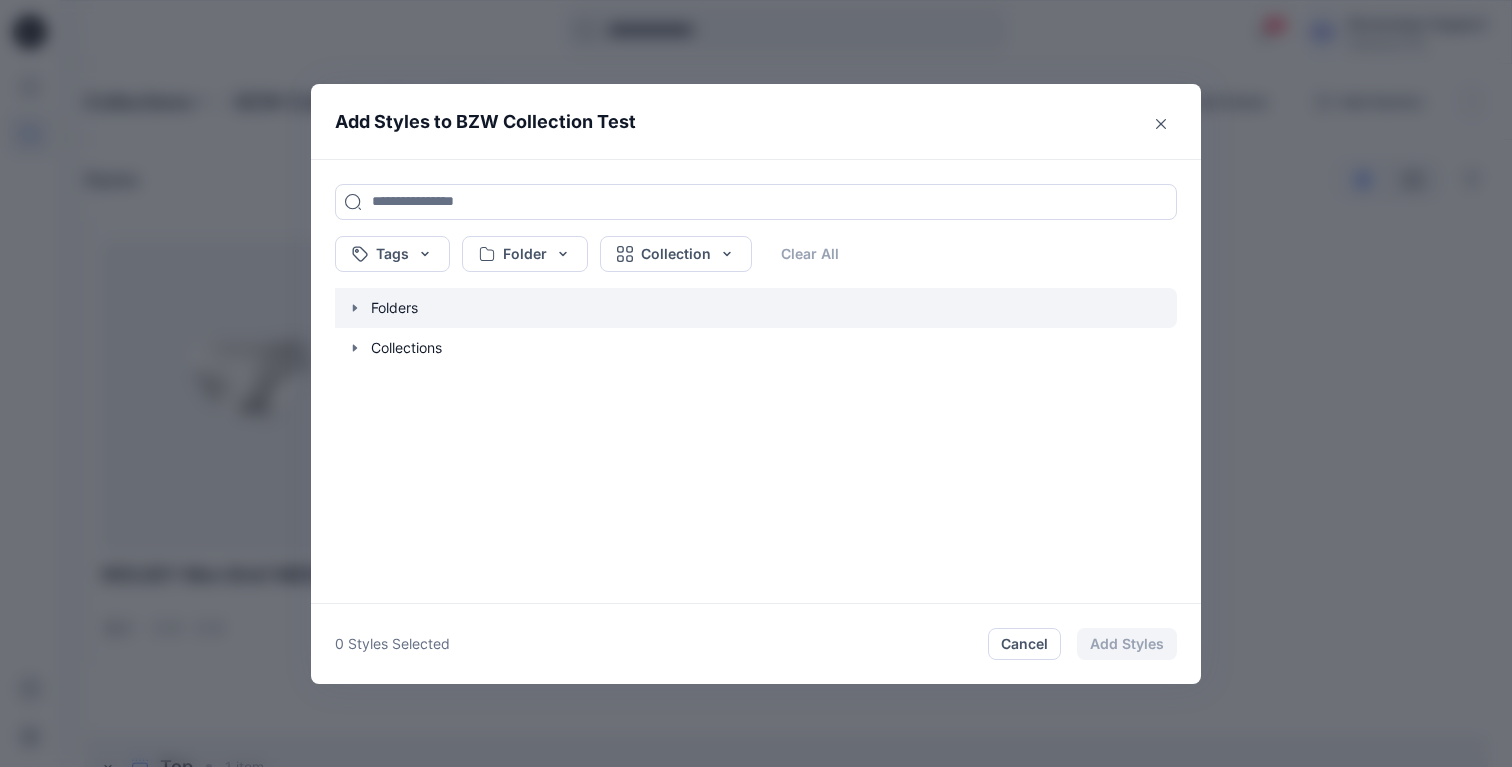 click 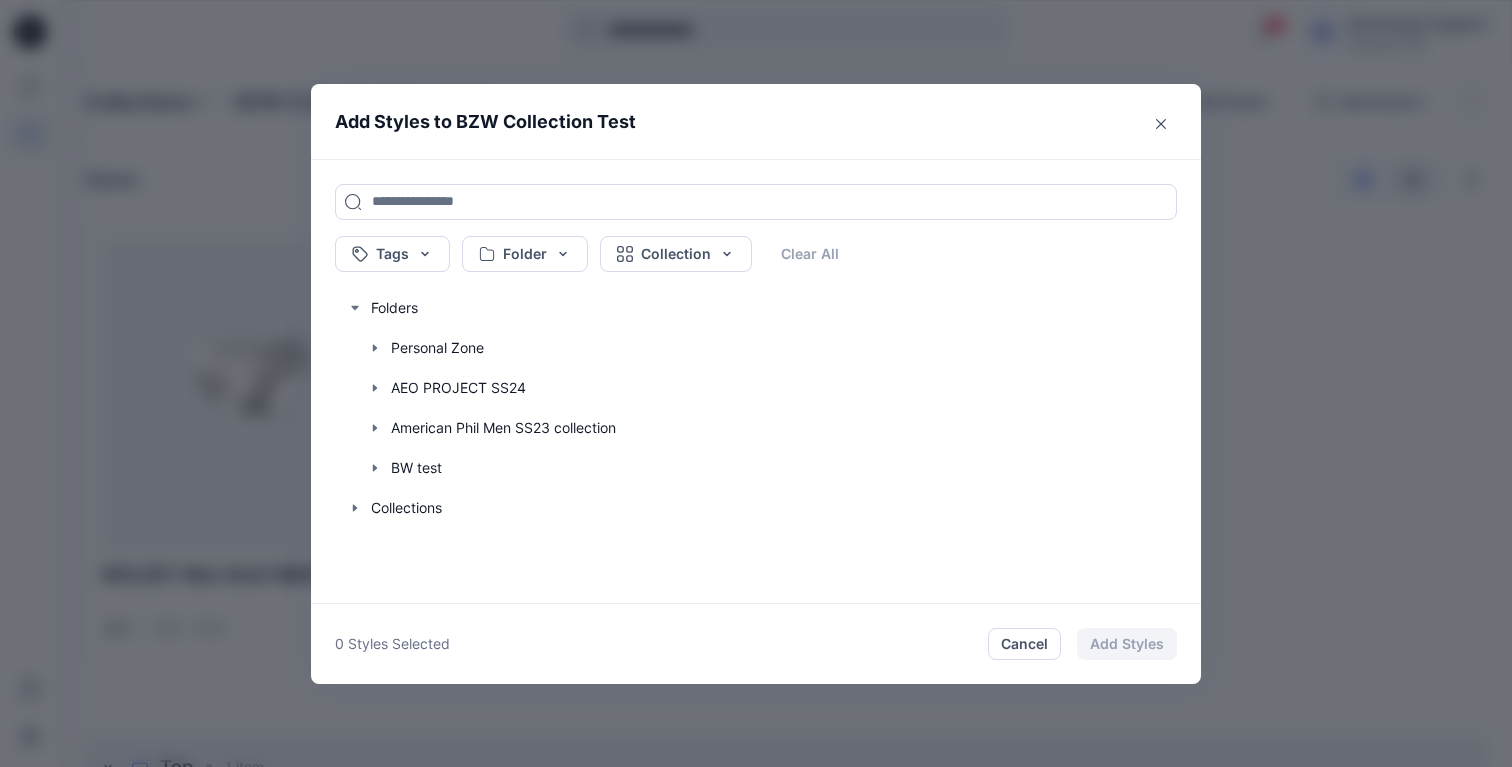 type 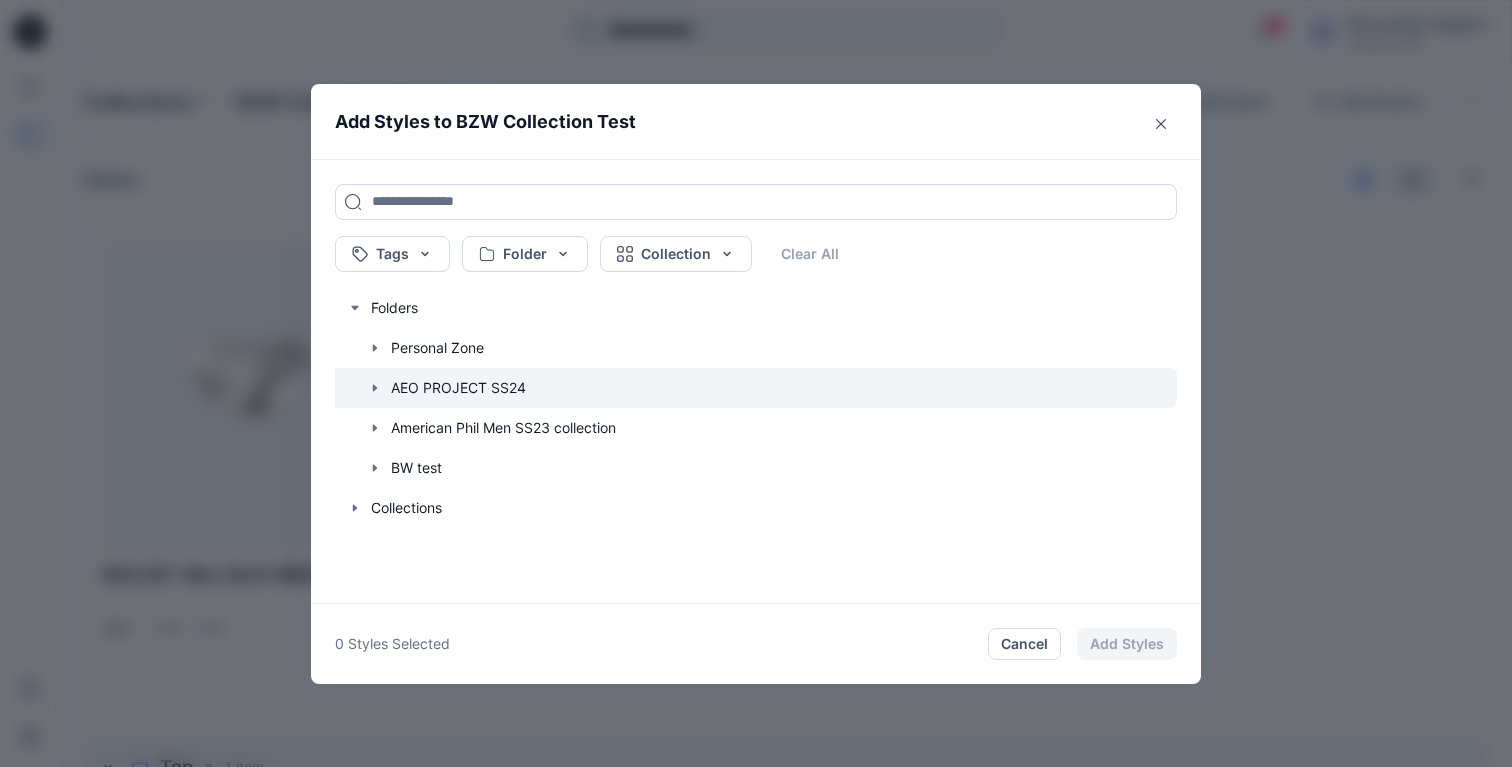 click 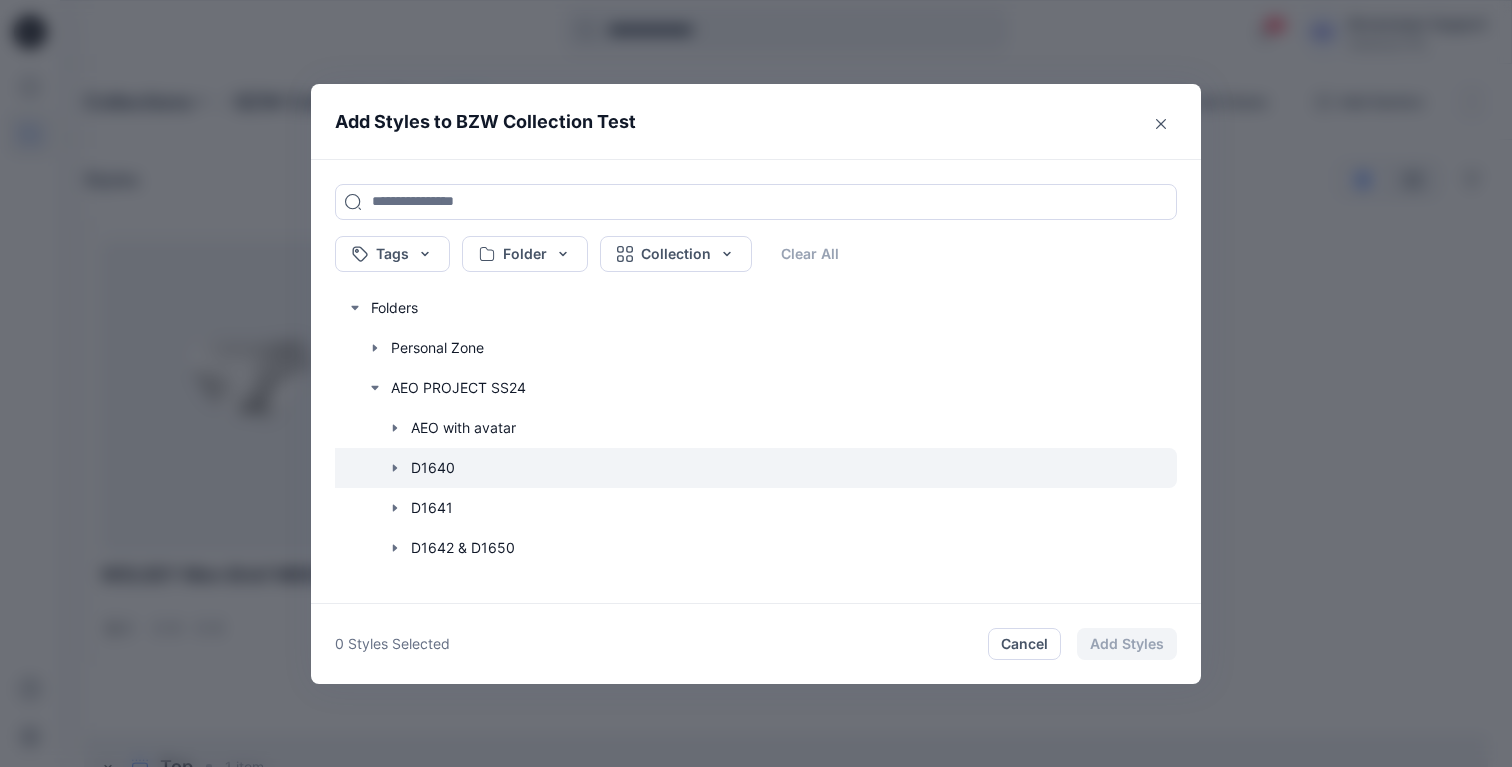 click 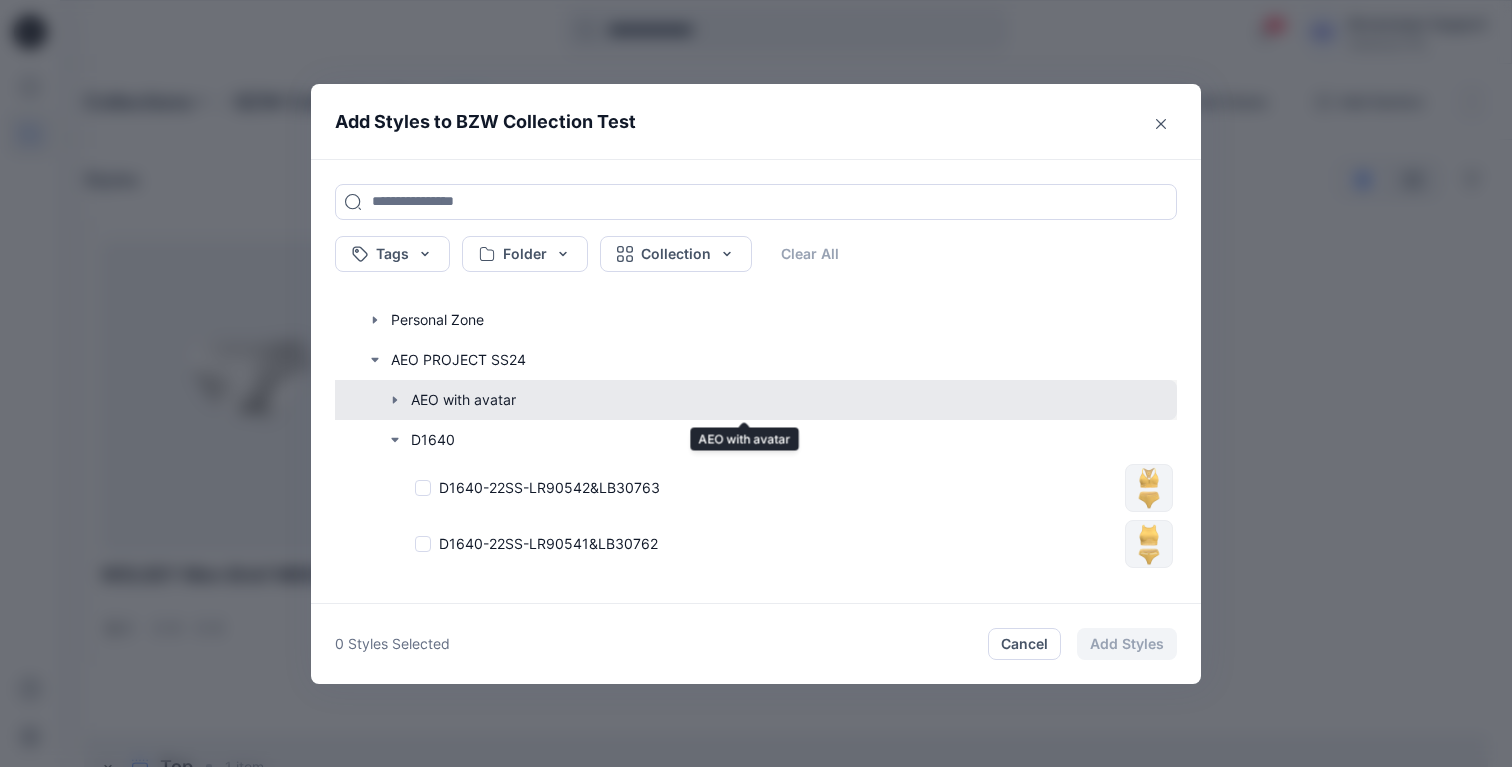 scroll, scrollTop: 11, scrollLeft: 0, axis: vertical 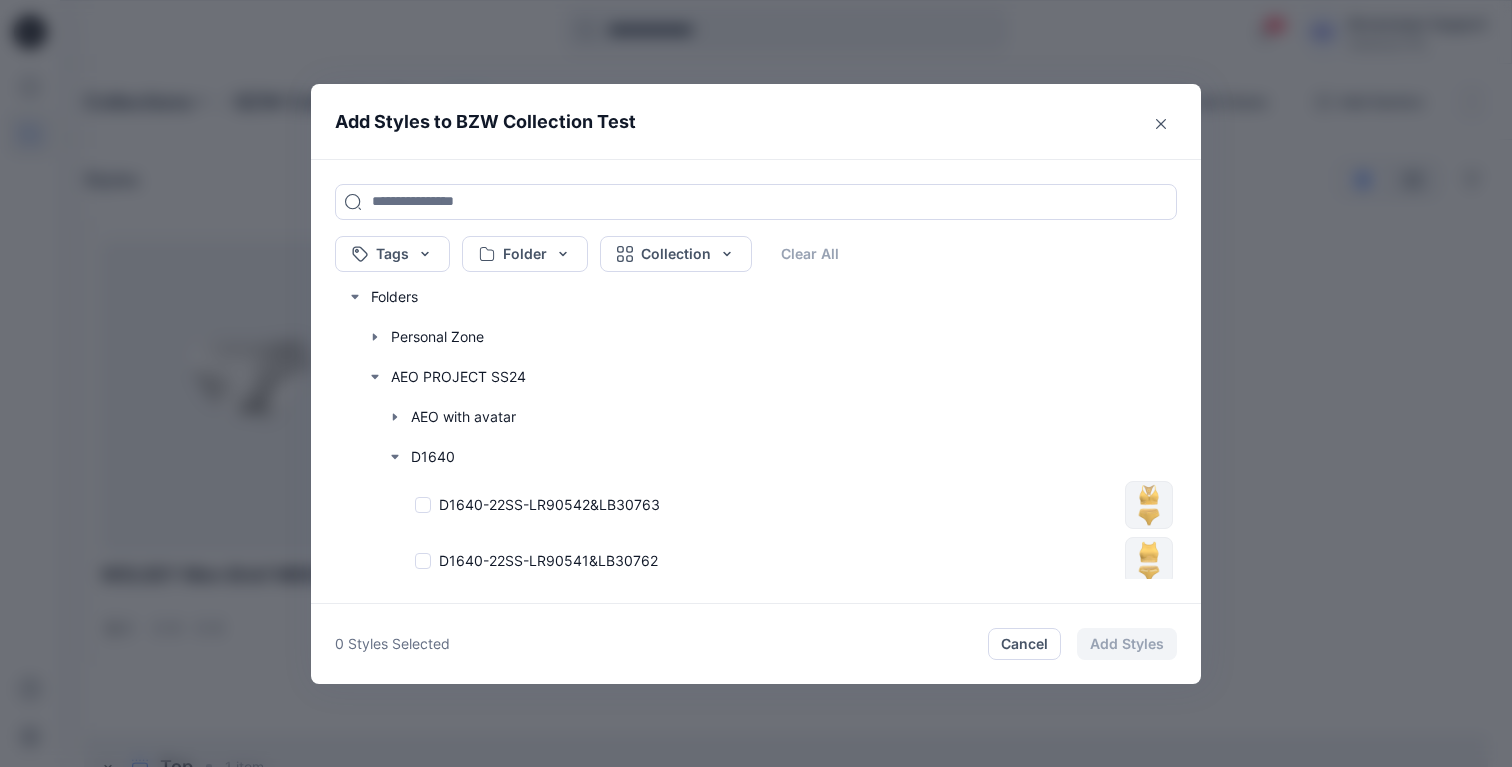 type 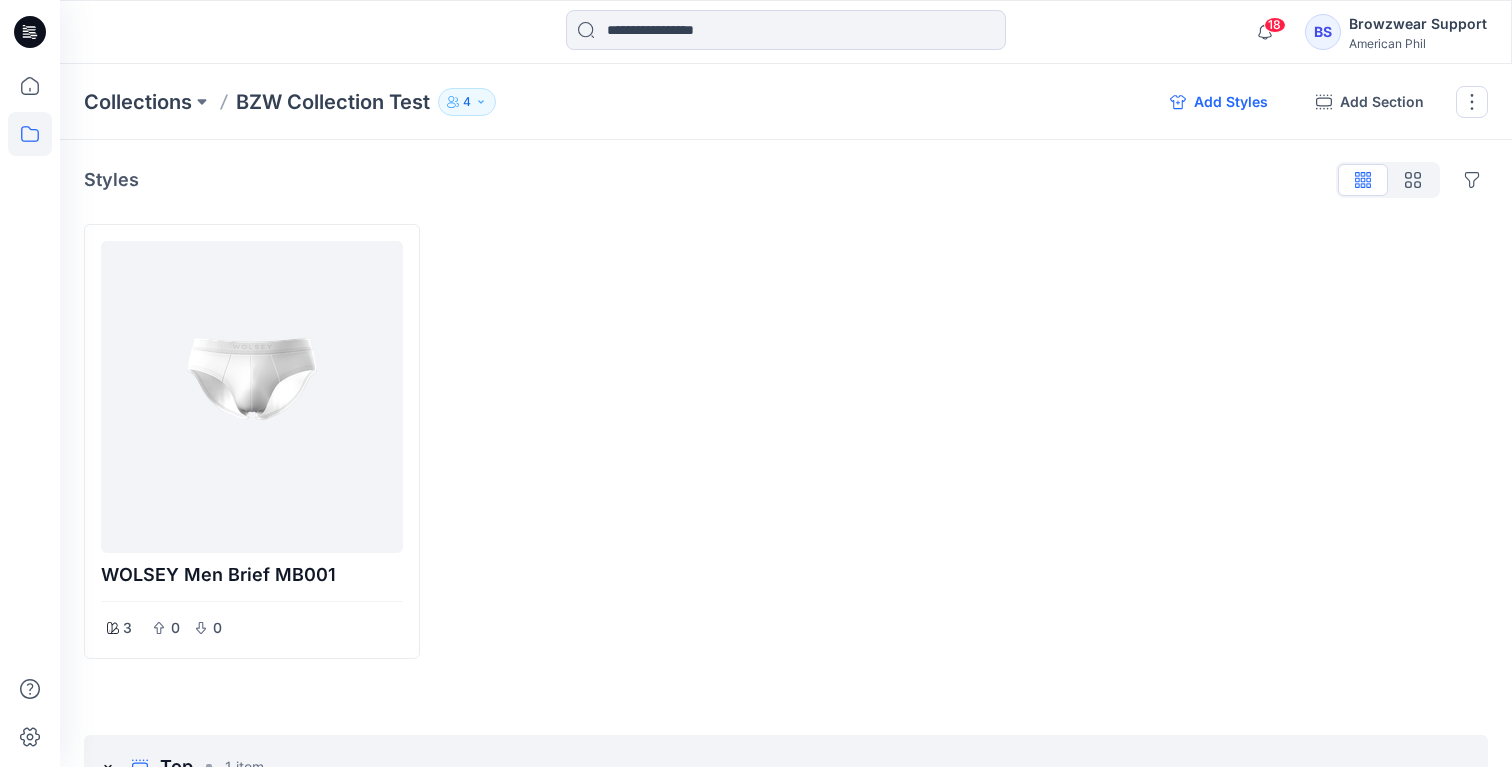 type 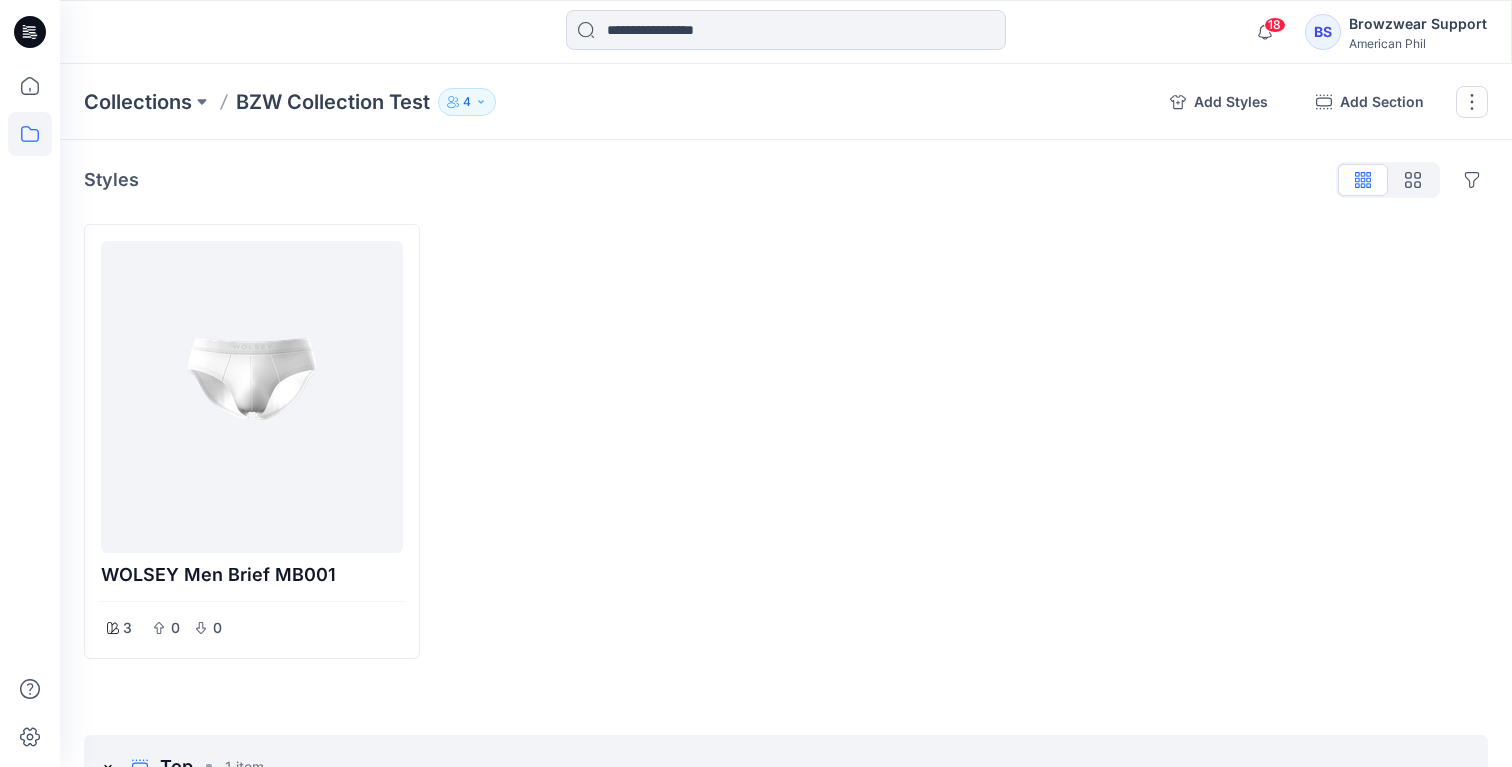 click 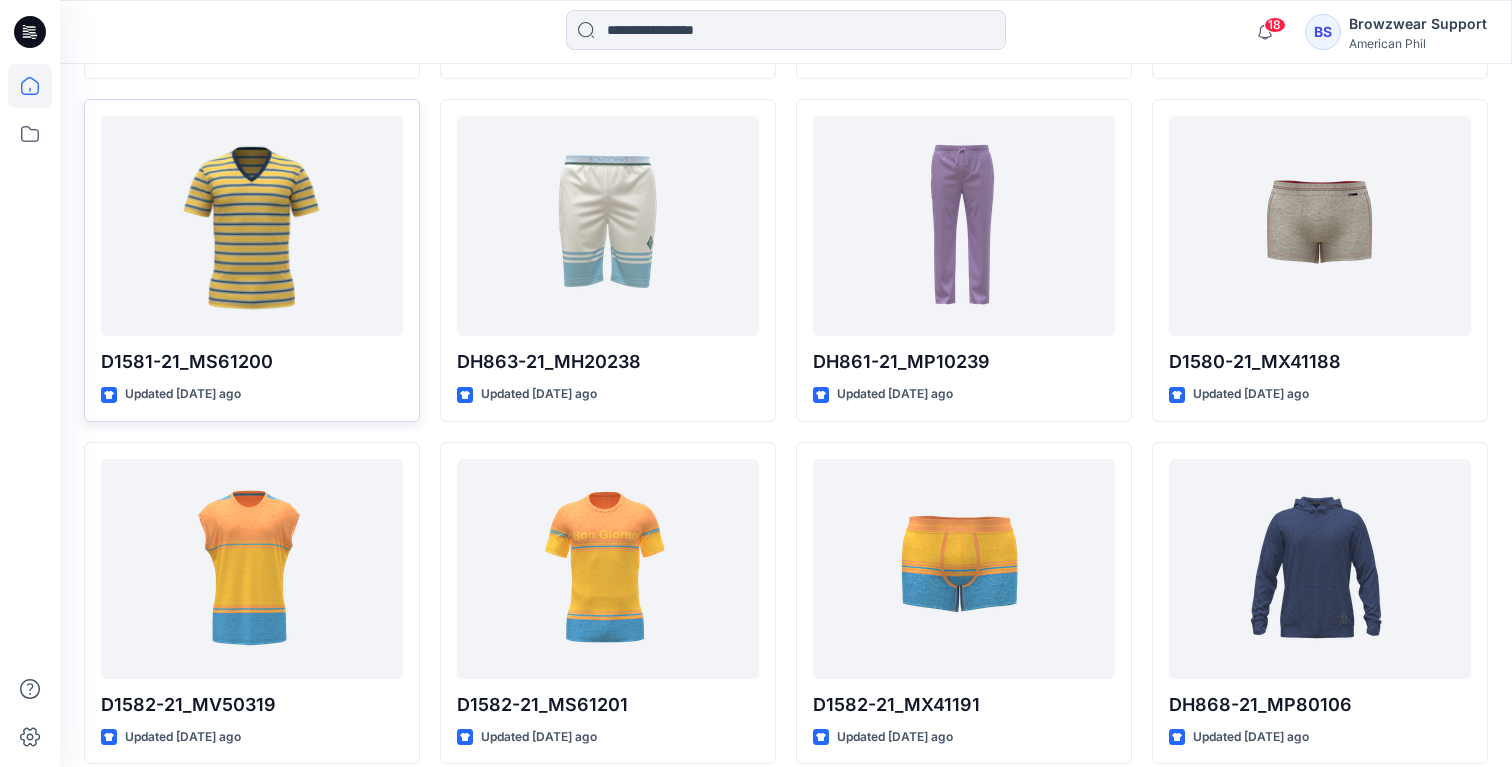 scroll, scrollTop: 16620, scrollLeft: 0, axis: vertical 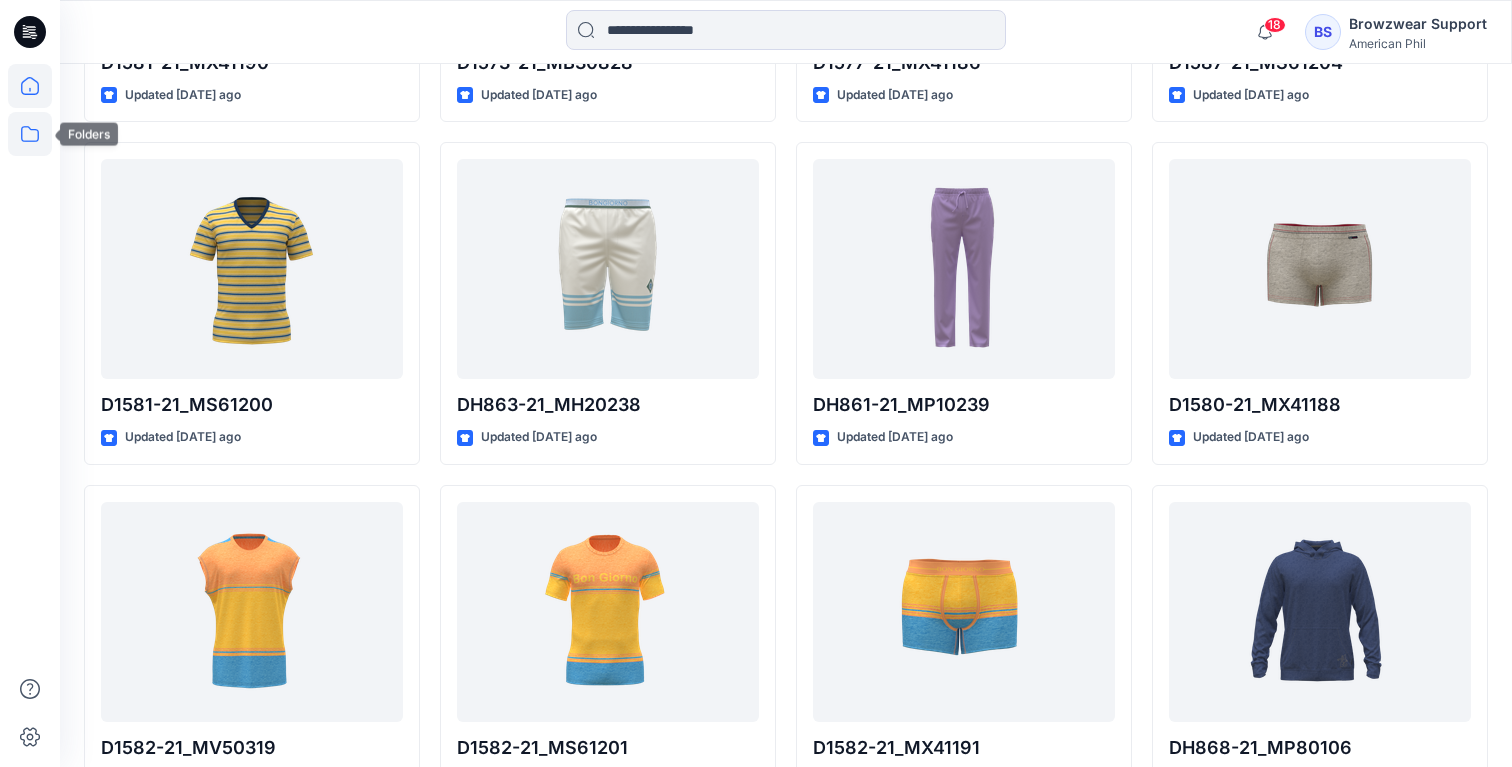 click 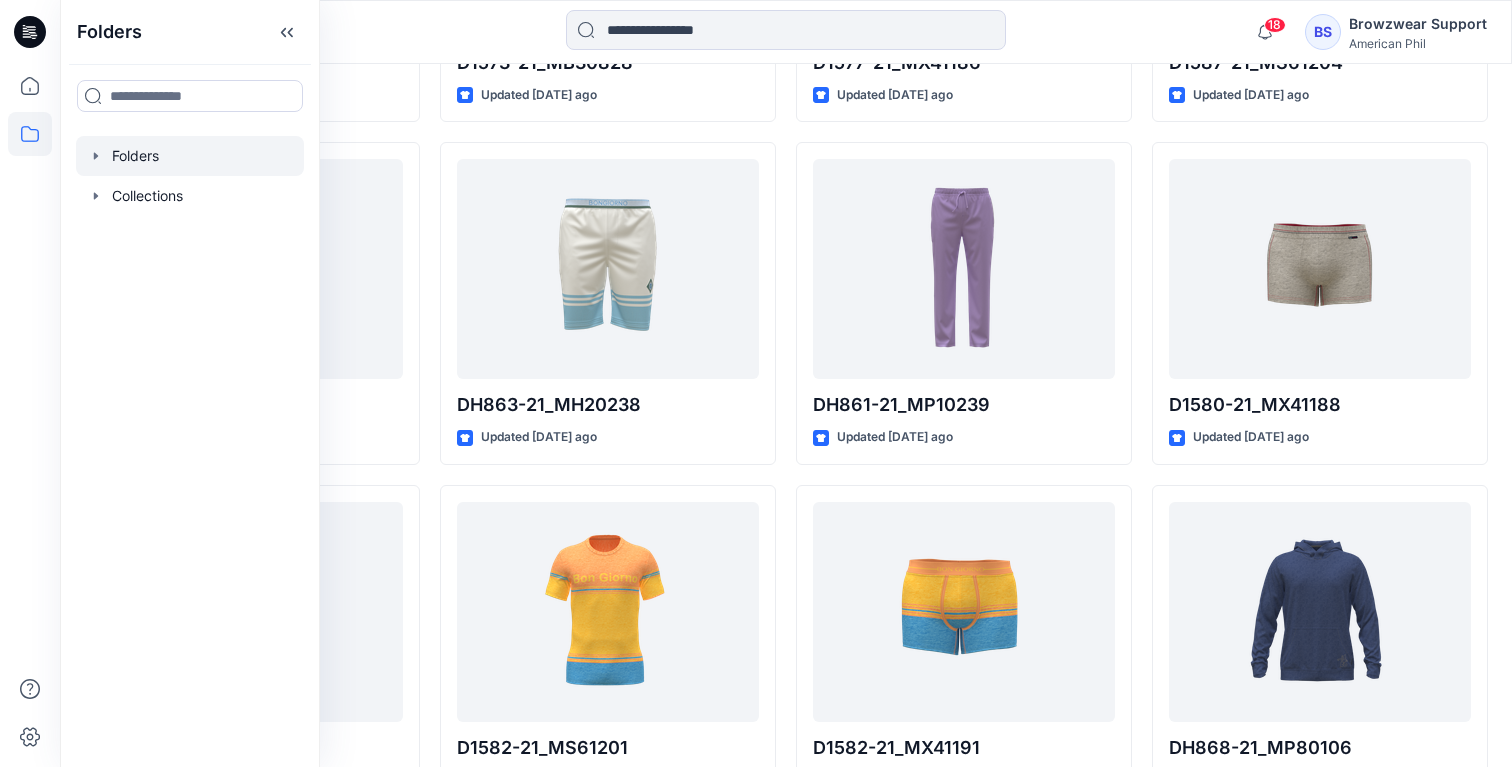 click at bounding box center (190, 156) 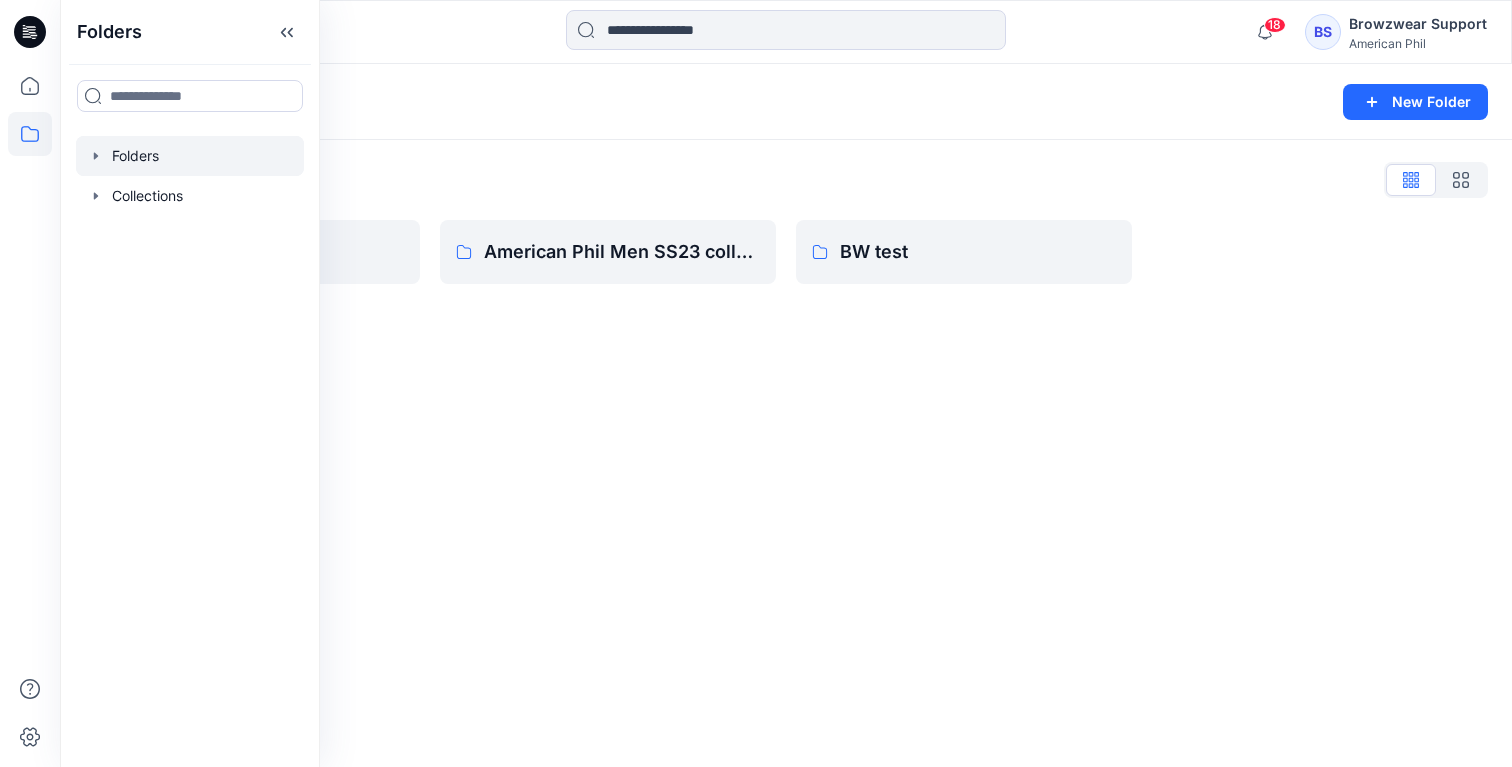 click on "Folders New Folder Folders List AEO PROJECT SS24 American Phil Men SS23 collection BW test" at bounding box center (786, 415) 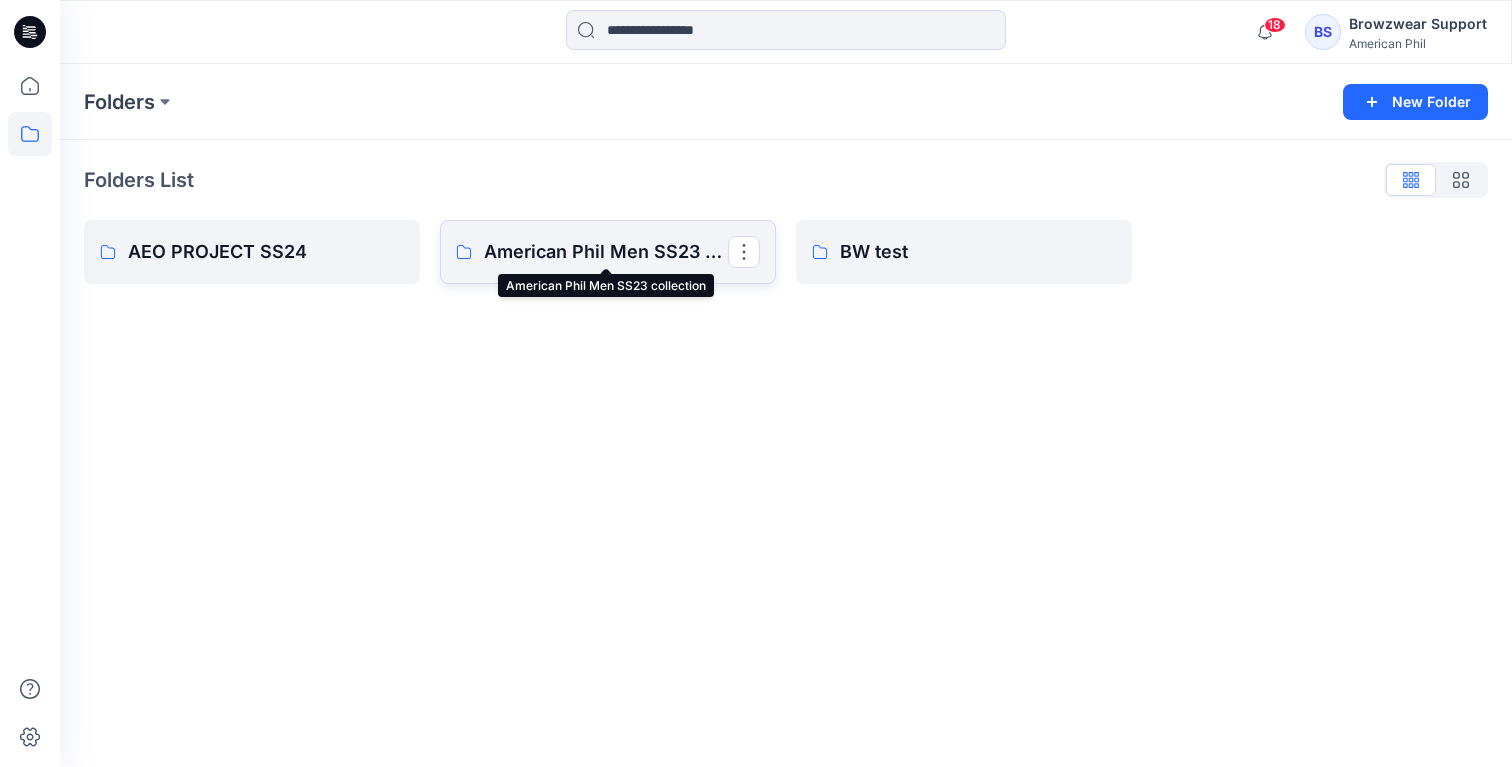 click on "American Phil Men SS23 collection" at bounding box center [606, 252] 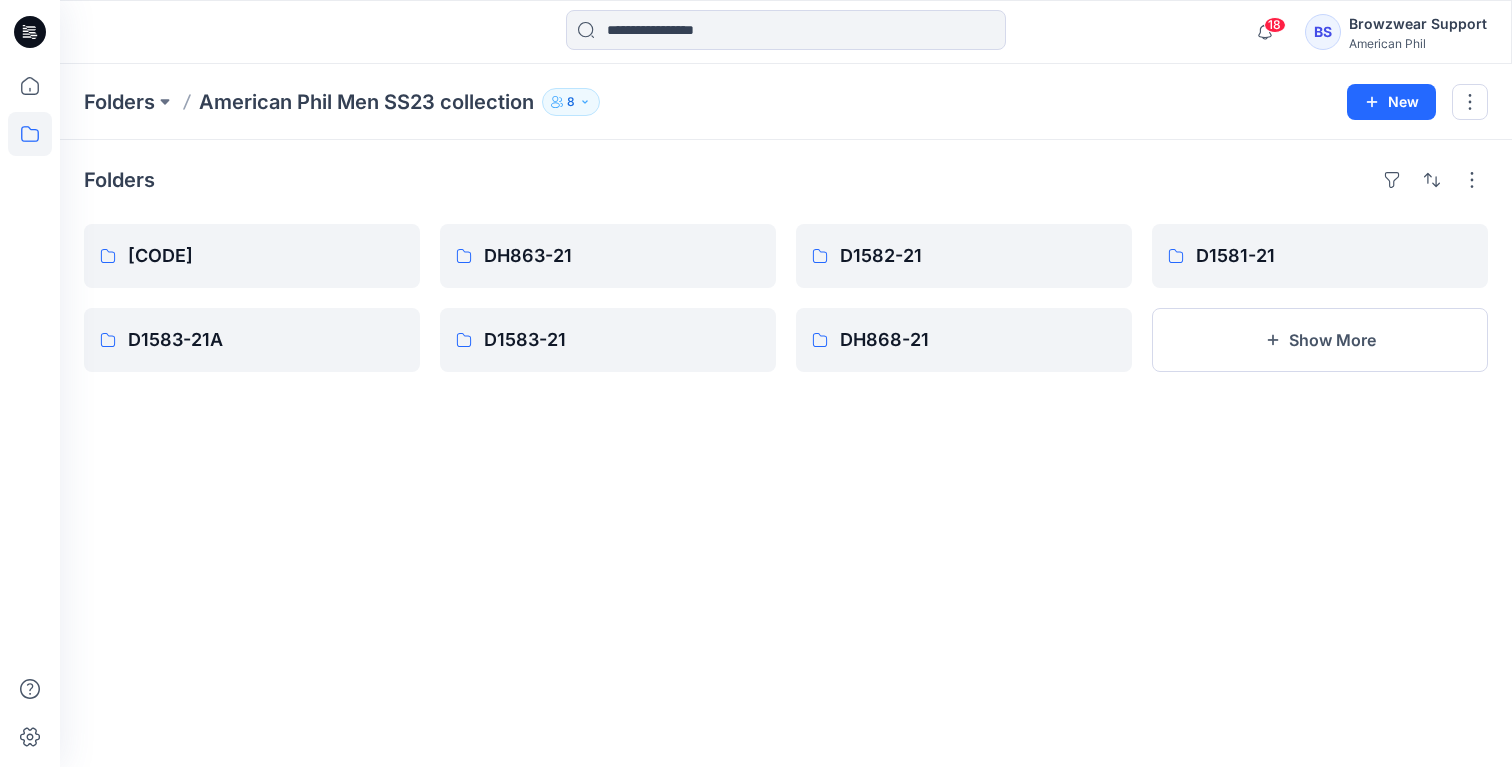 click 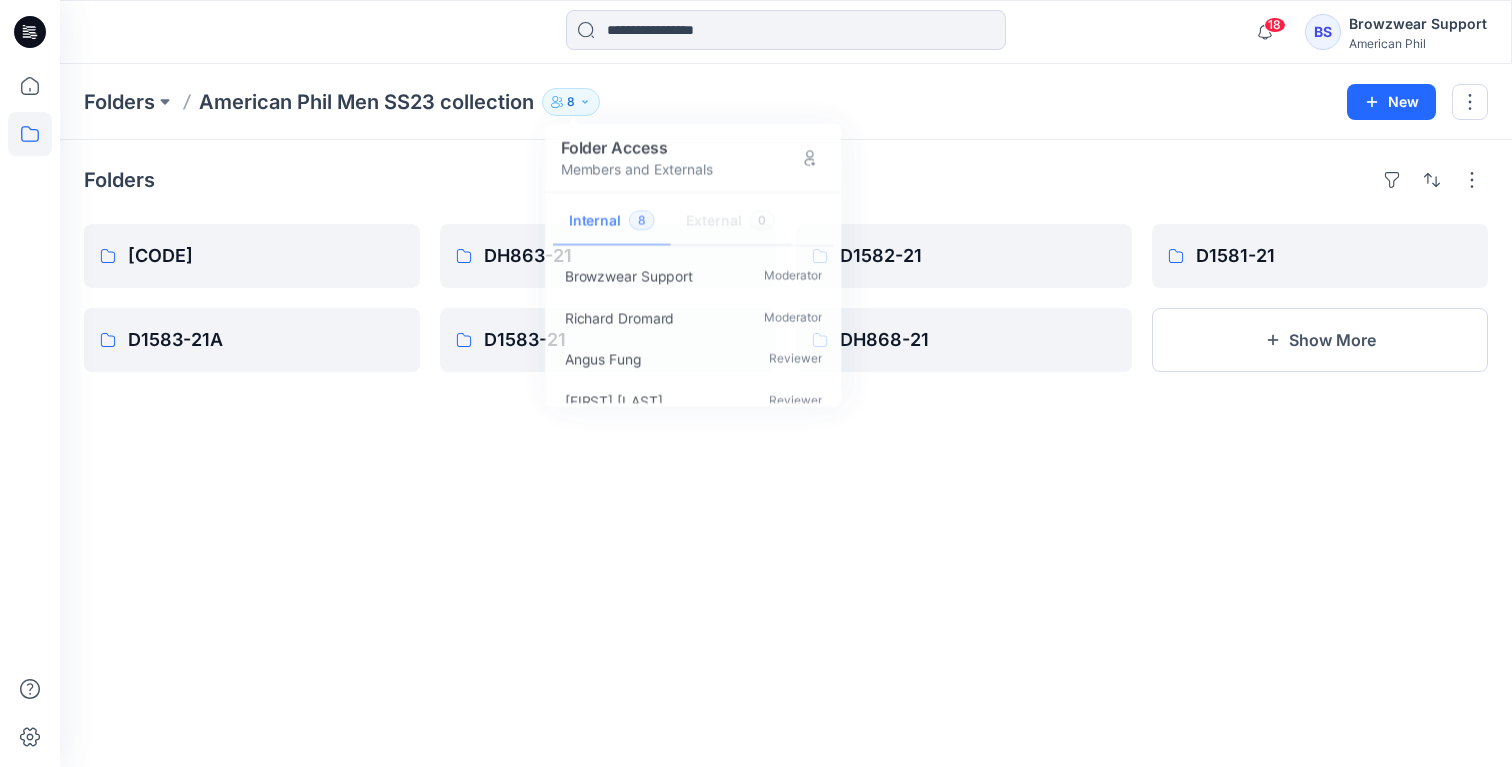 click on "Folders American Phil Men SS23 collection 8 Folder Access Members and Externals Internal 8 External 0 Browzwear Support Moderator Richard Dromard Moderator Angus Fung Reviewer Cindy Leung Reviewer Jason Scarlatti Reviewer Kristen Sutton Reviewer Anthony Guarraci Reviewer Alison Lehman Reviewer" at bounding box center (708, 102) 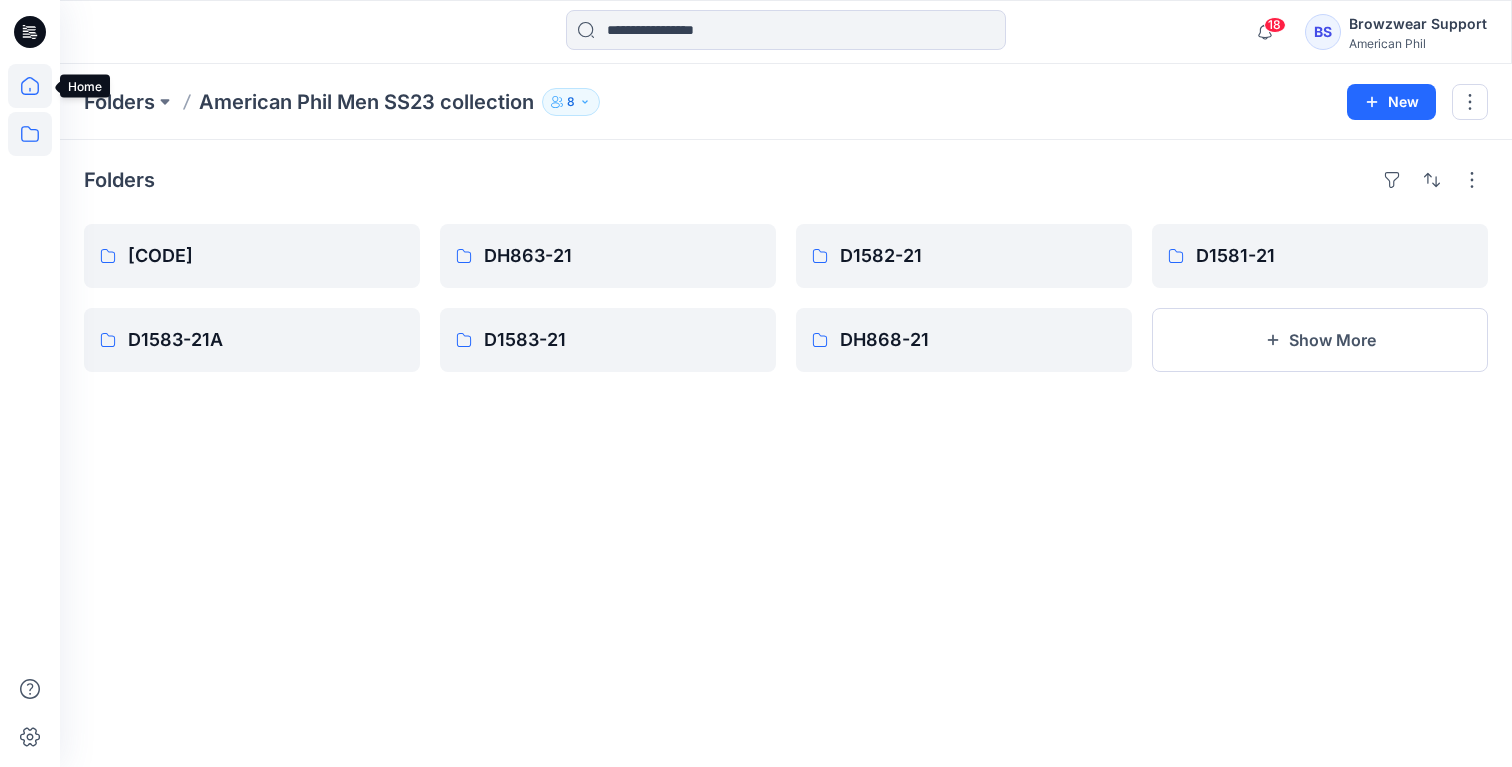click 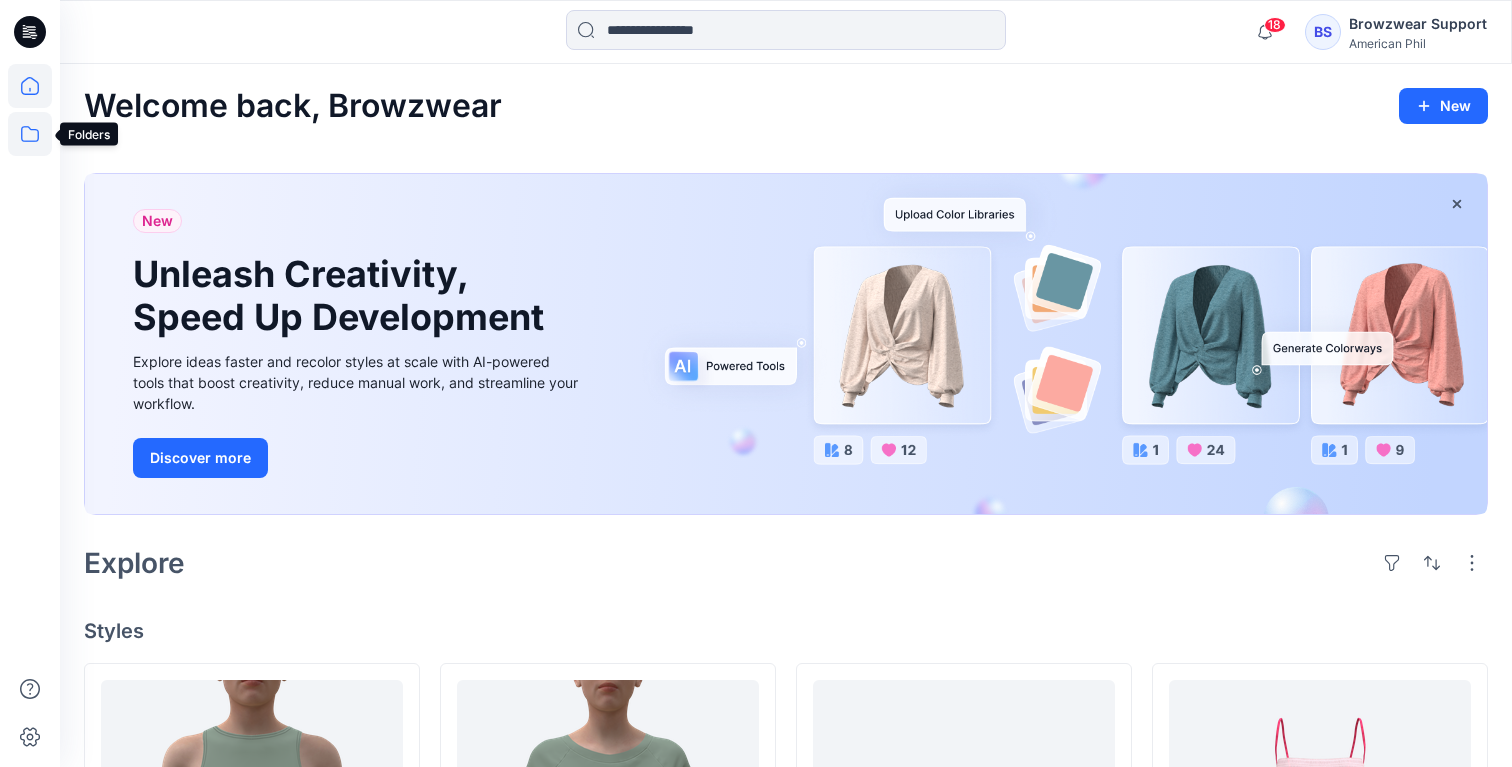 click 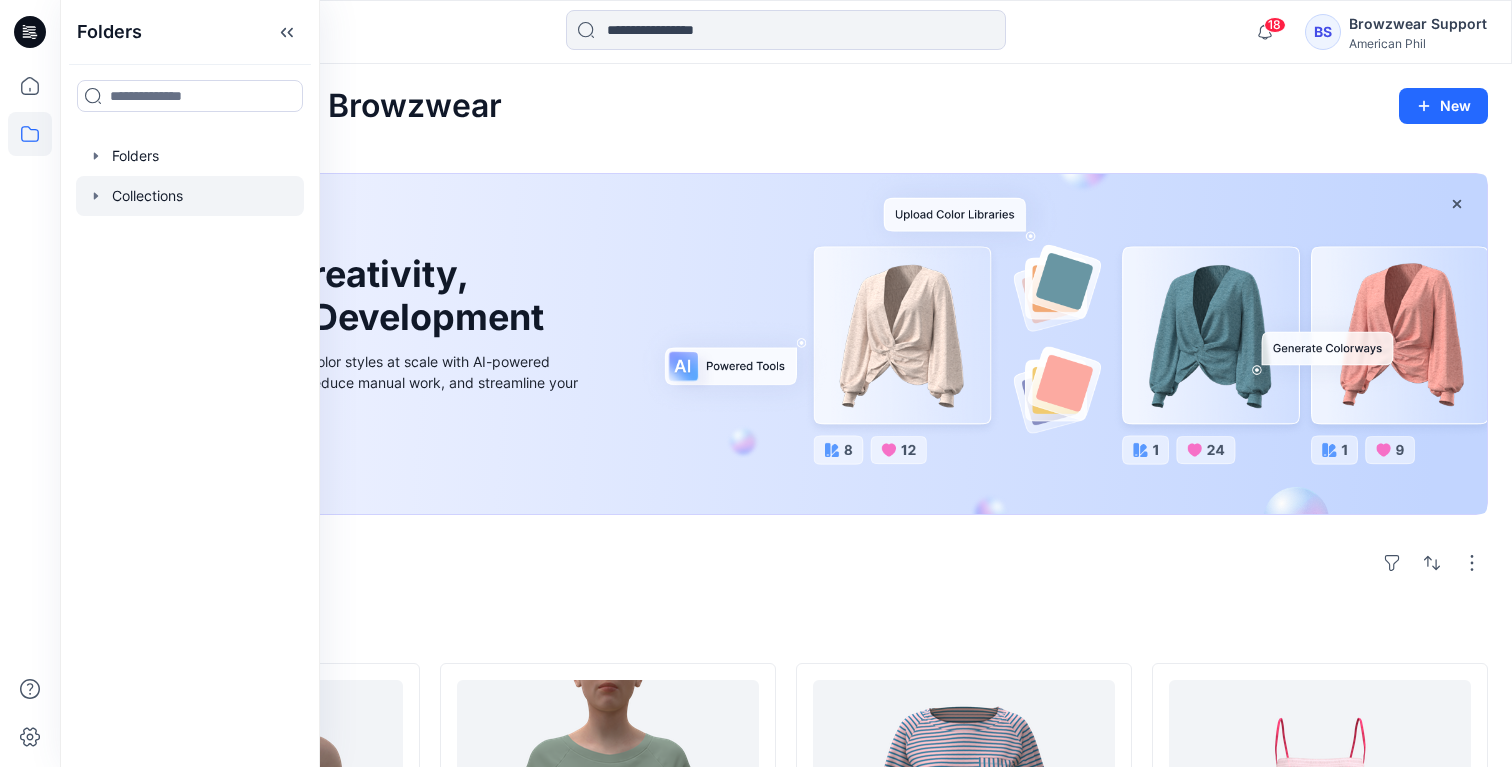 click 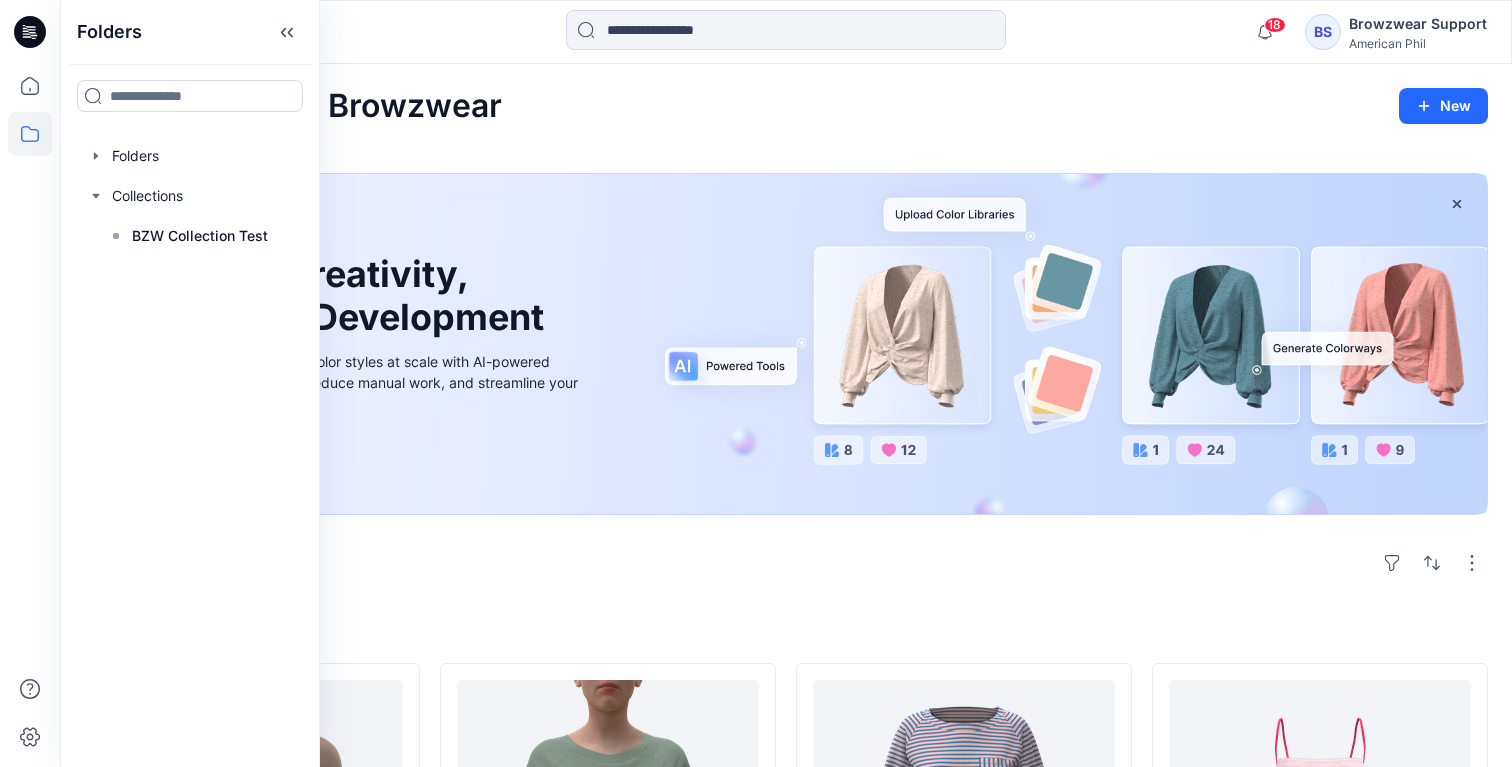 click on "Welcome back, Browzwear New" at bounding box center [786, 106] 